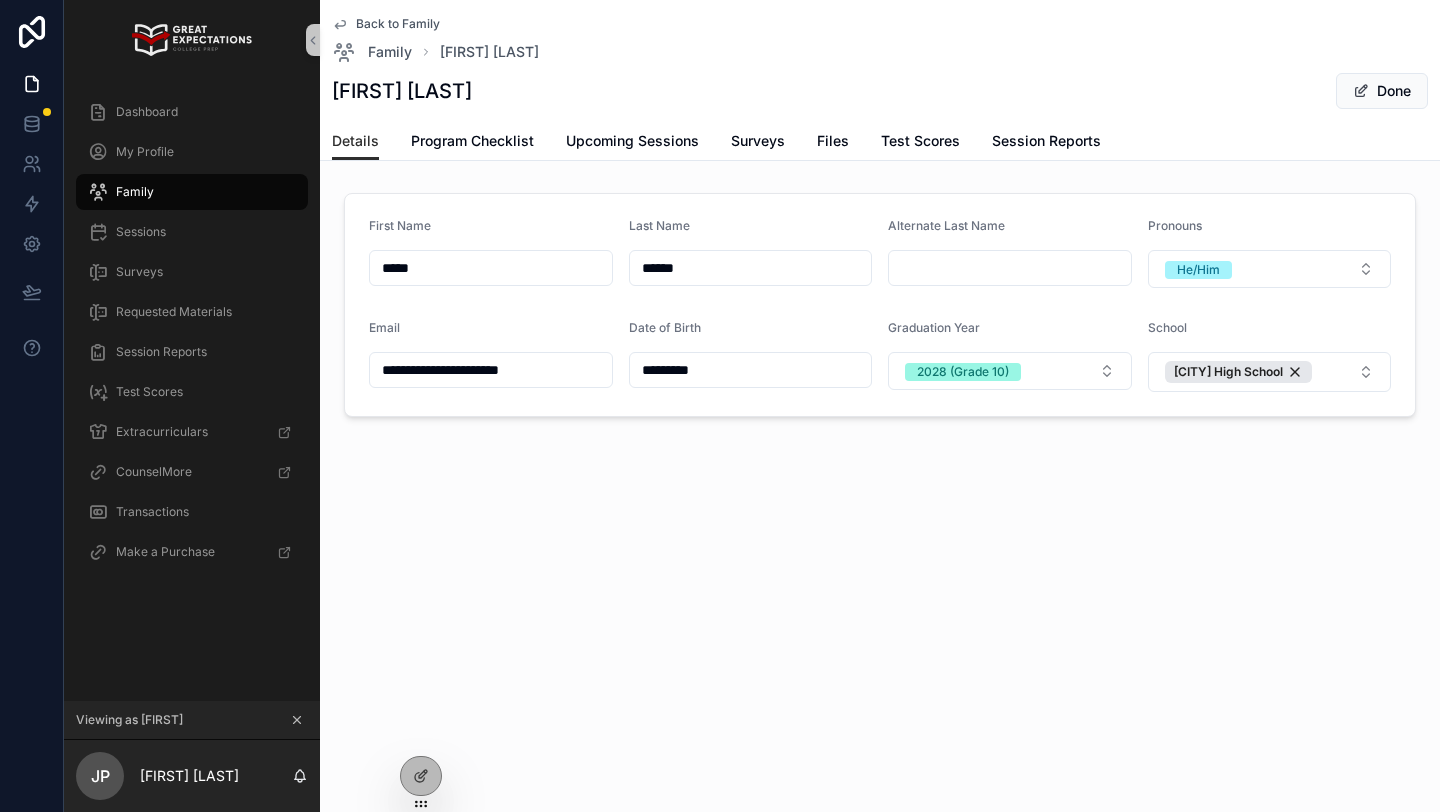 scroll, scrollTop: 0, scrollLeft: 0, axis: both 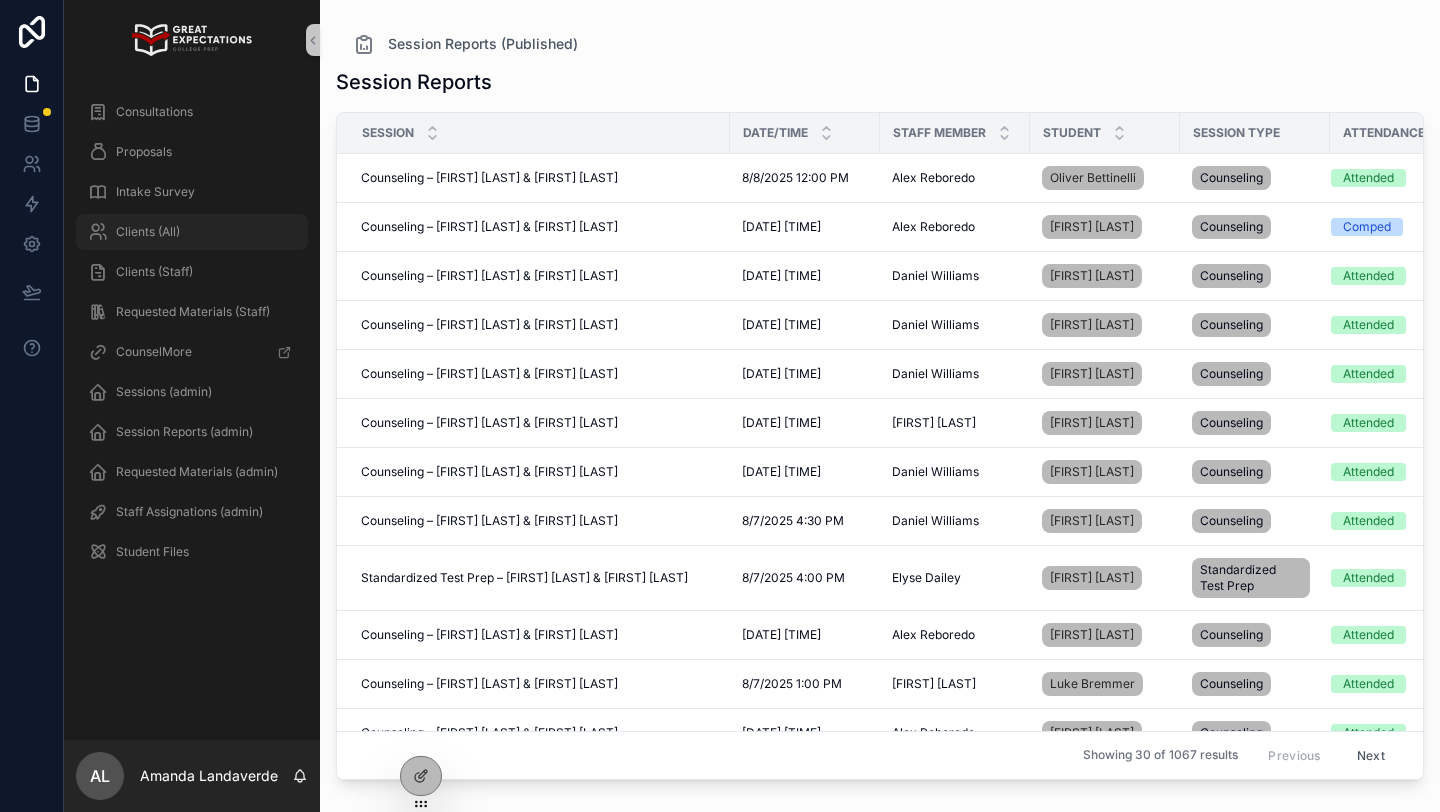 click on "Clients (All)" at bounding box center (148, 232) 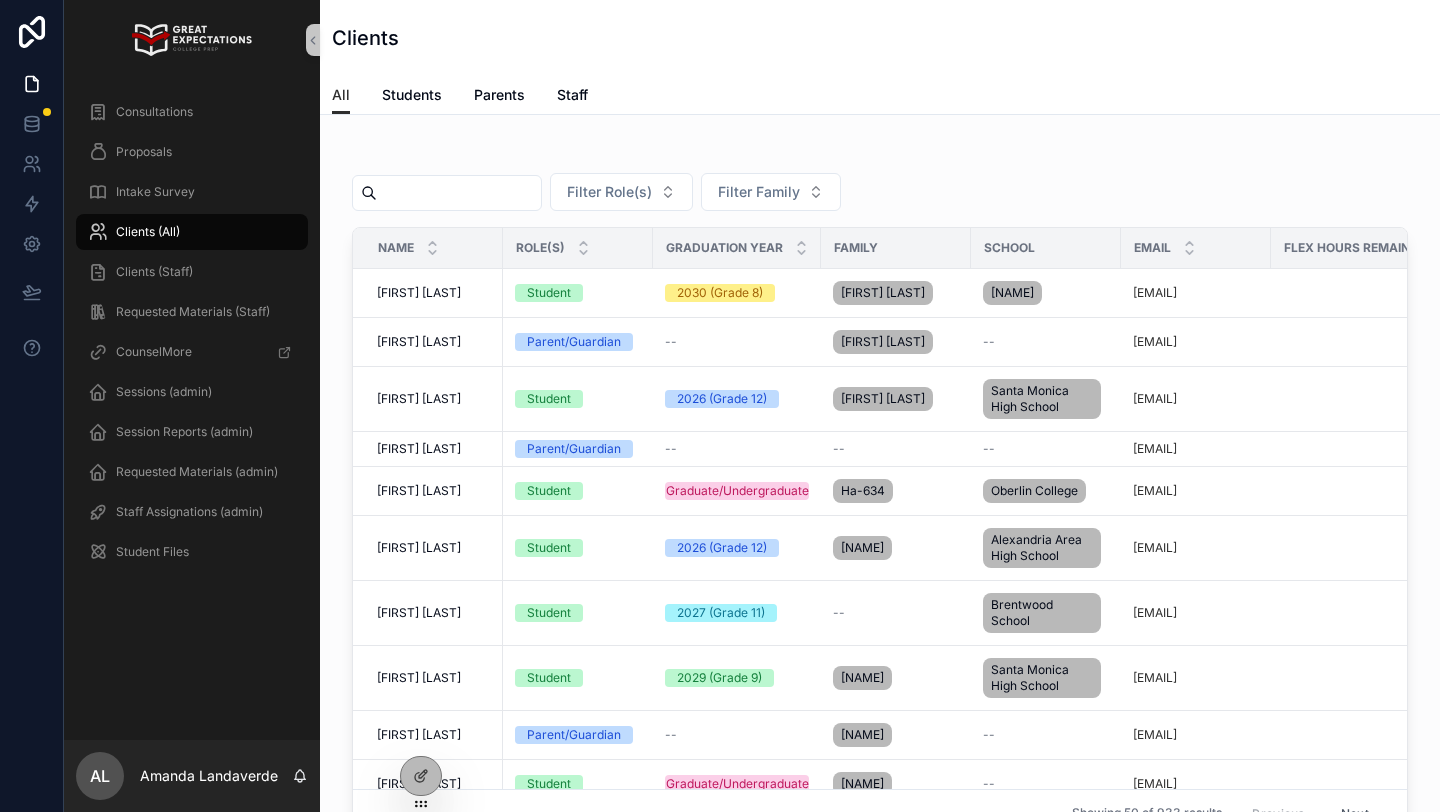 click at bounding box center [459, 193] 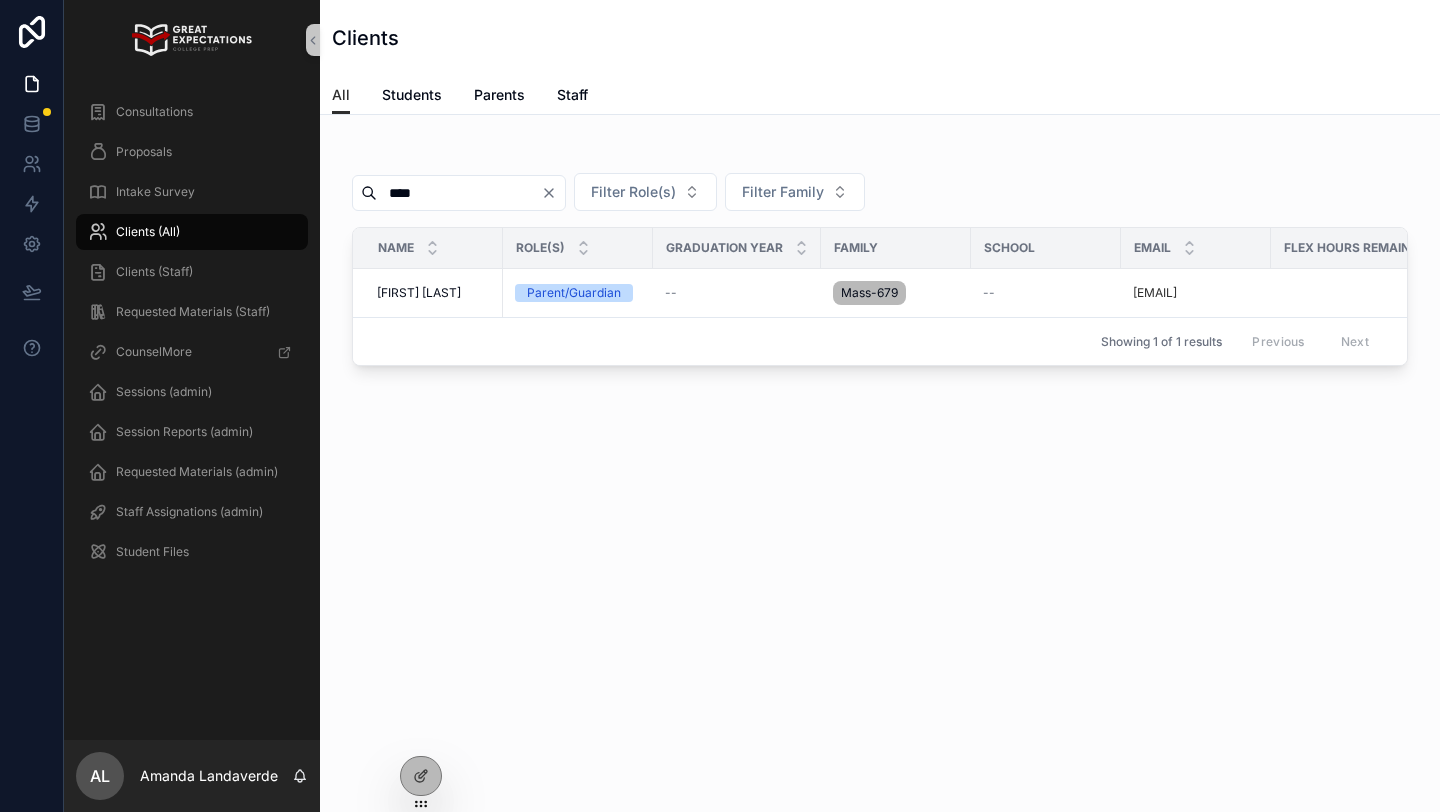 type on "****" 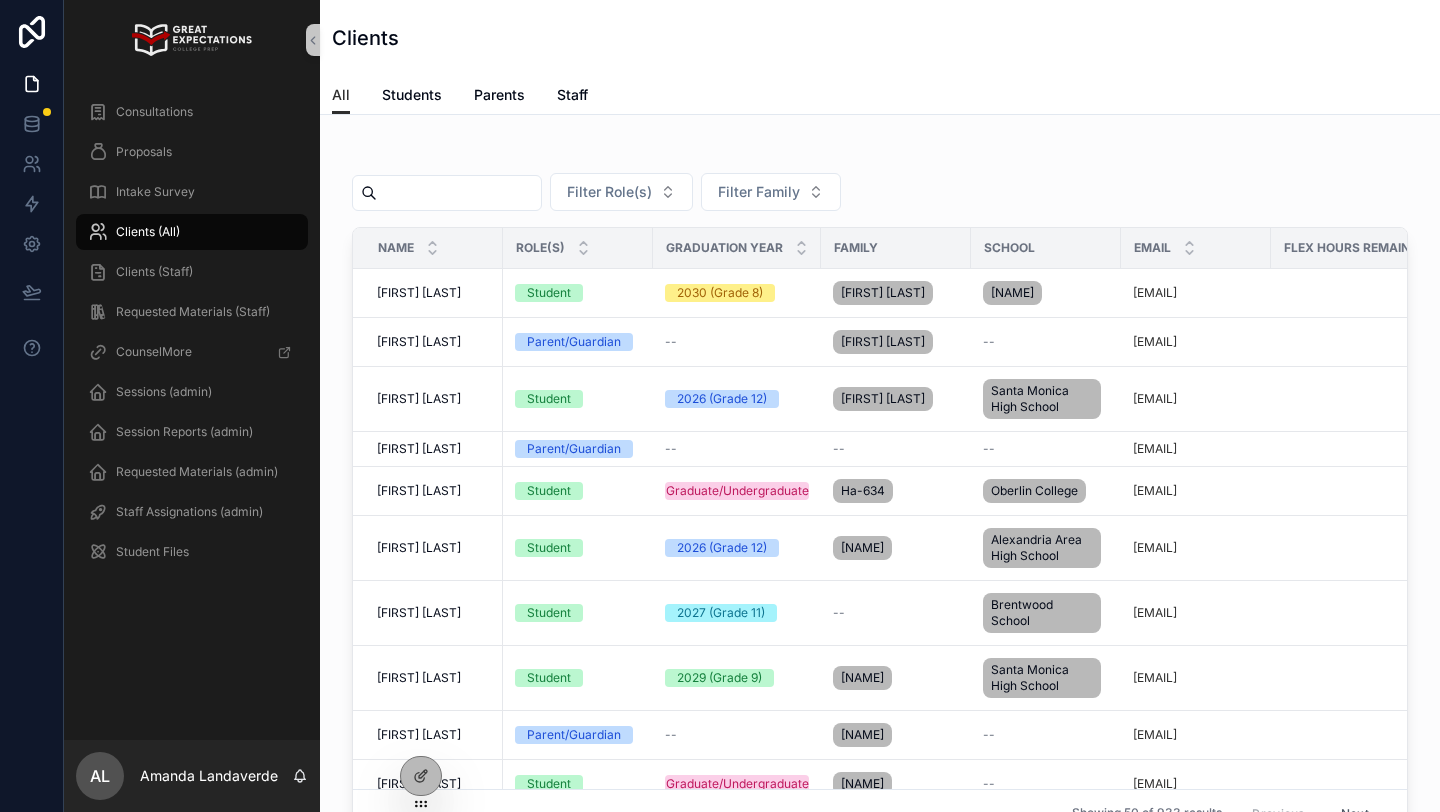 click at bounding box center [459, 193] 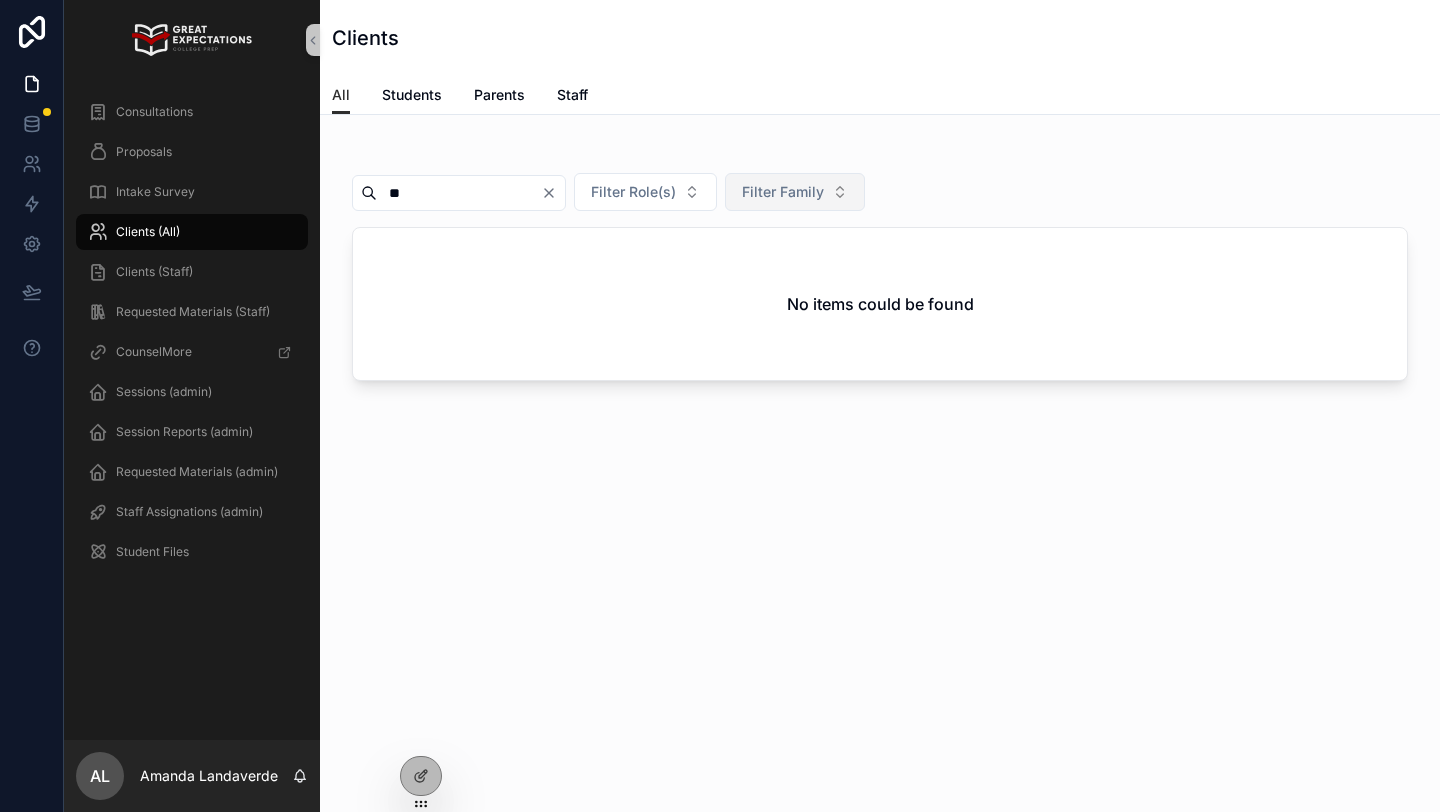 type on "*" 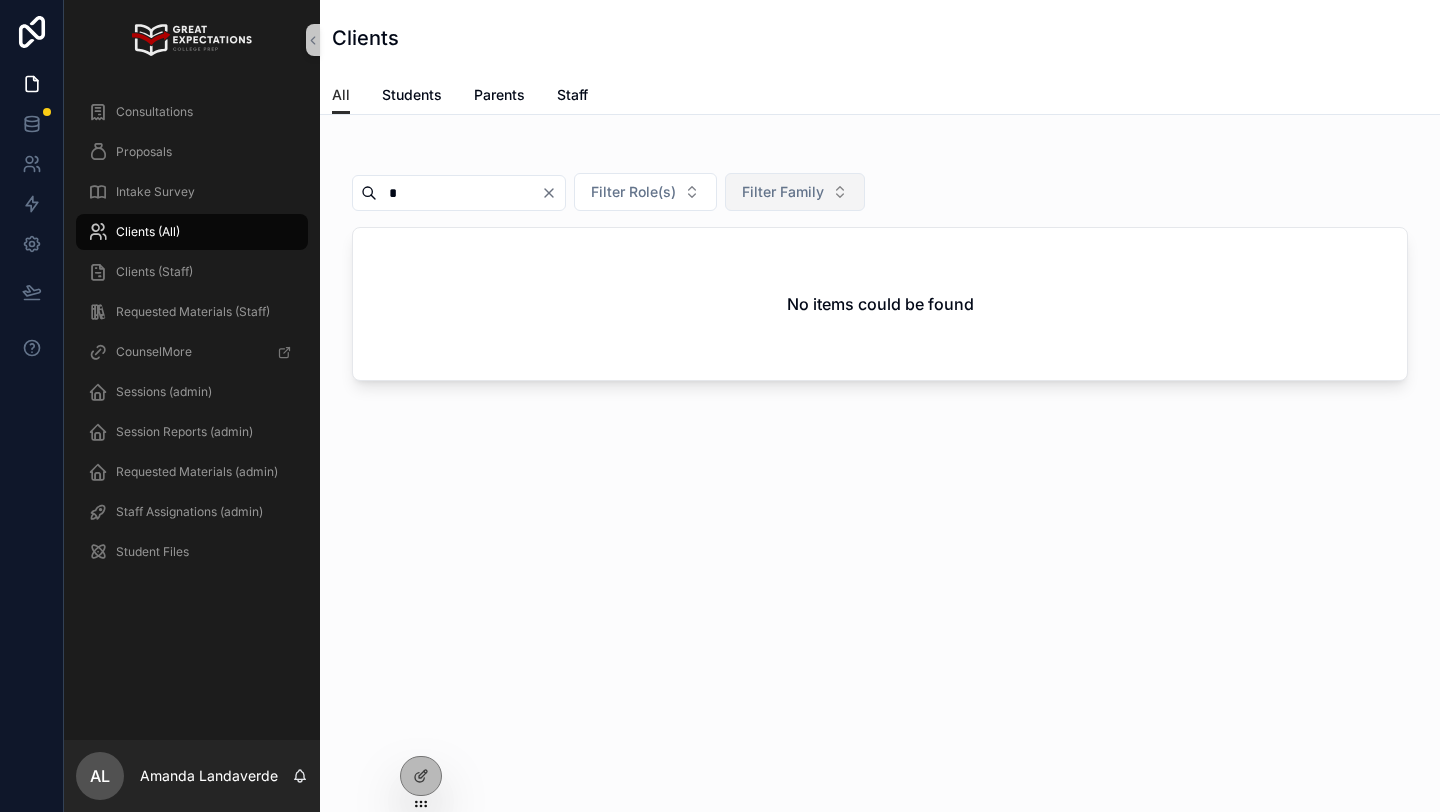 type 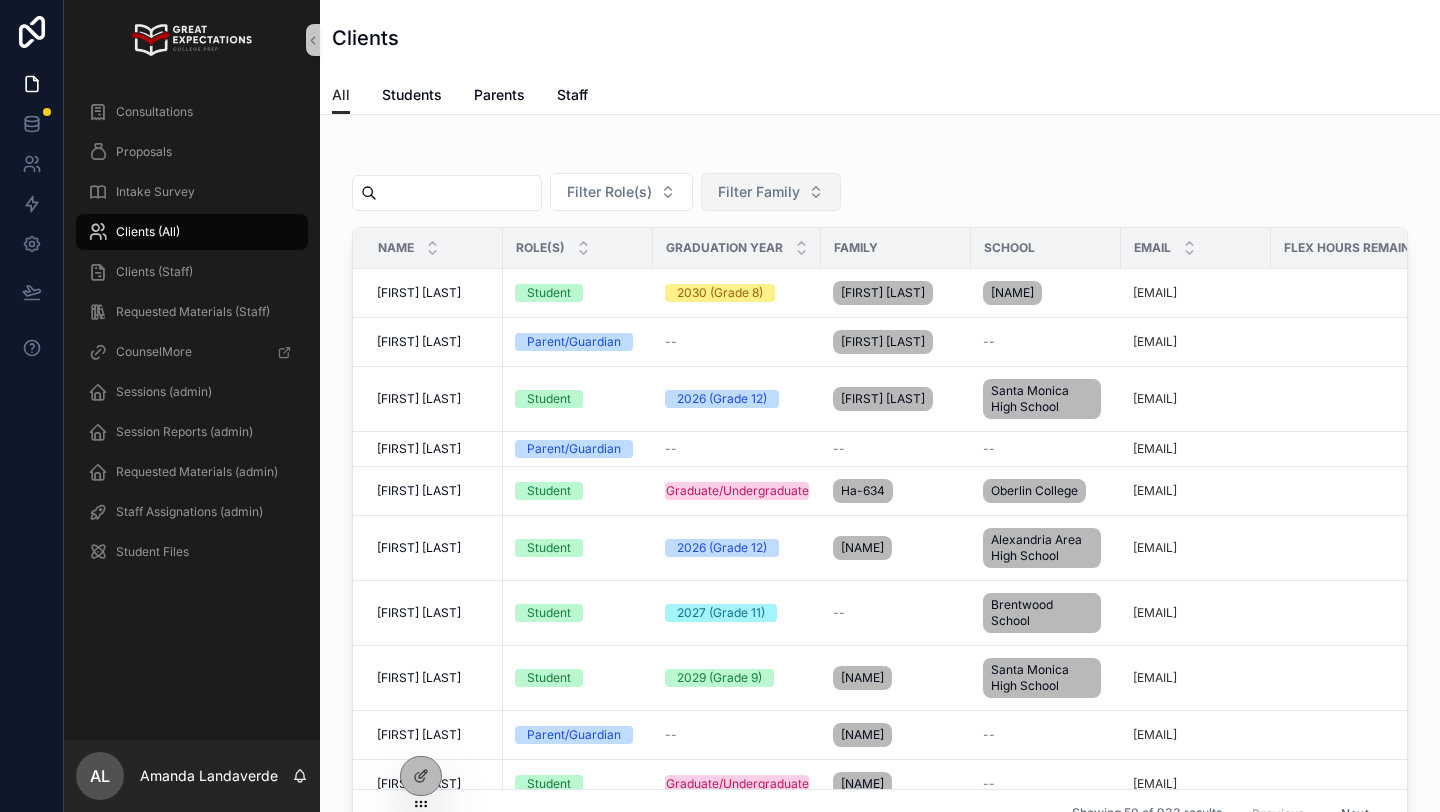 click on "Filter Family" at bounding box center (771, 192) 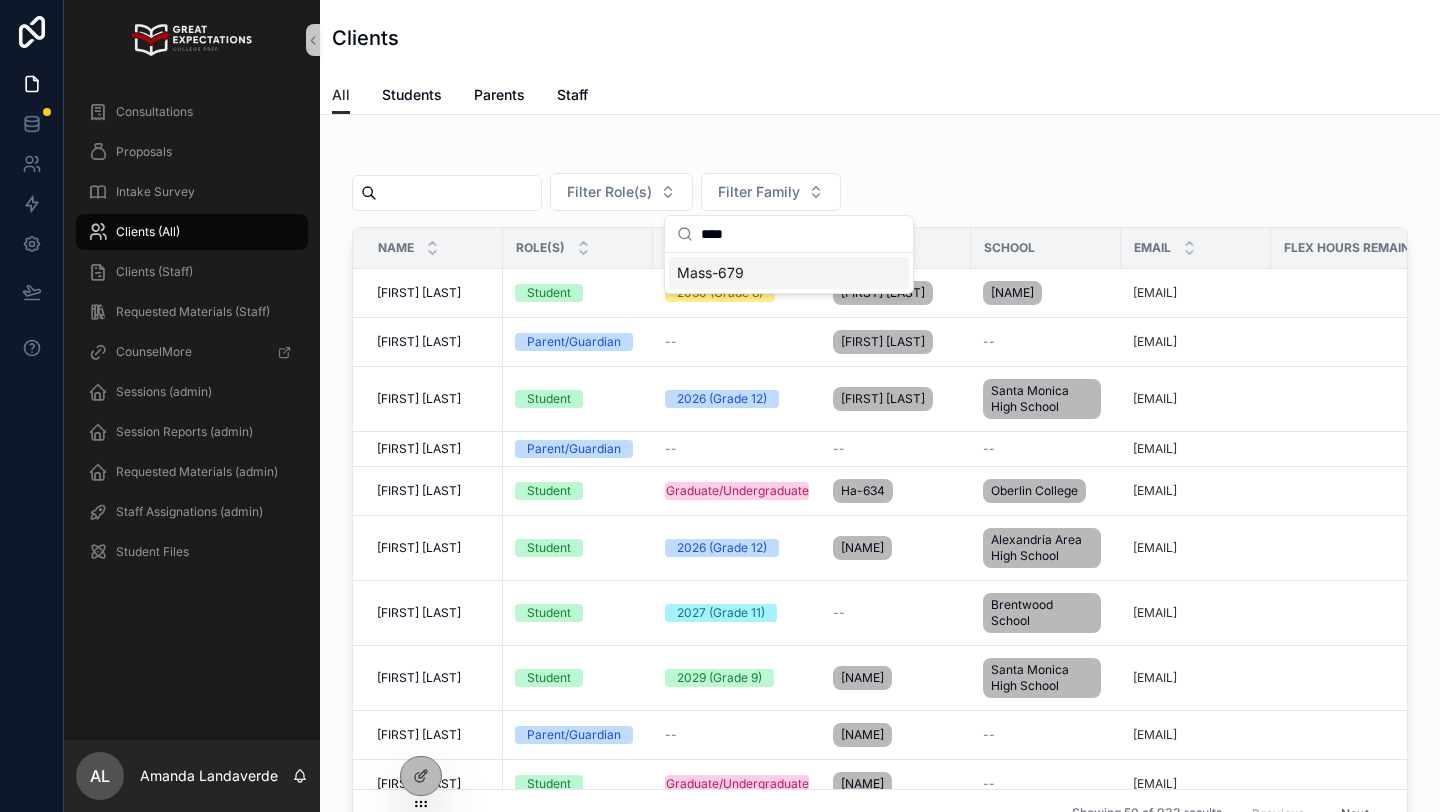 type on "****" 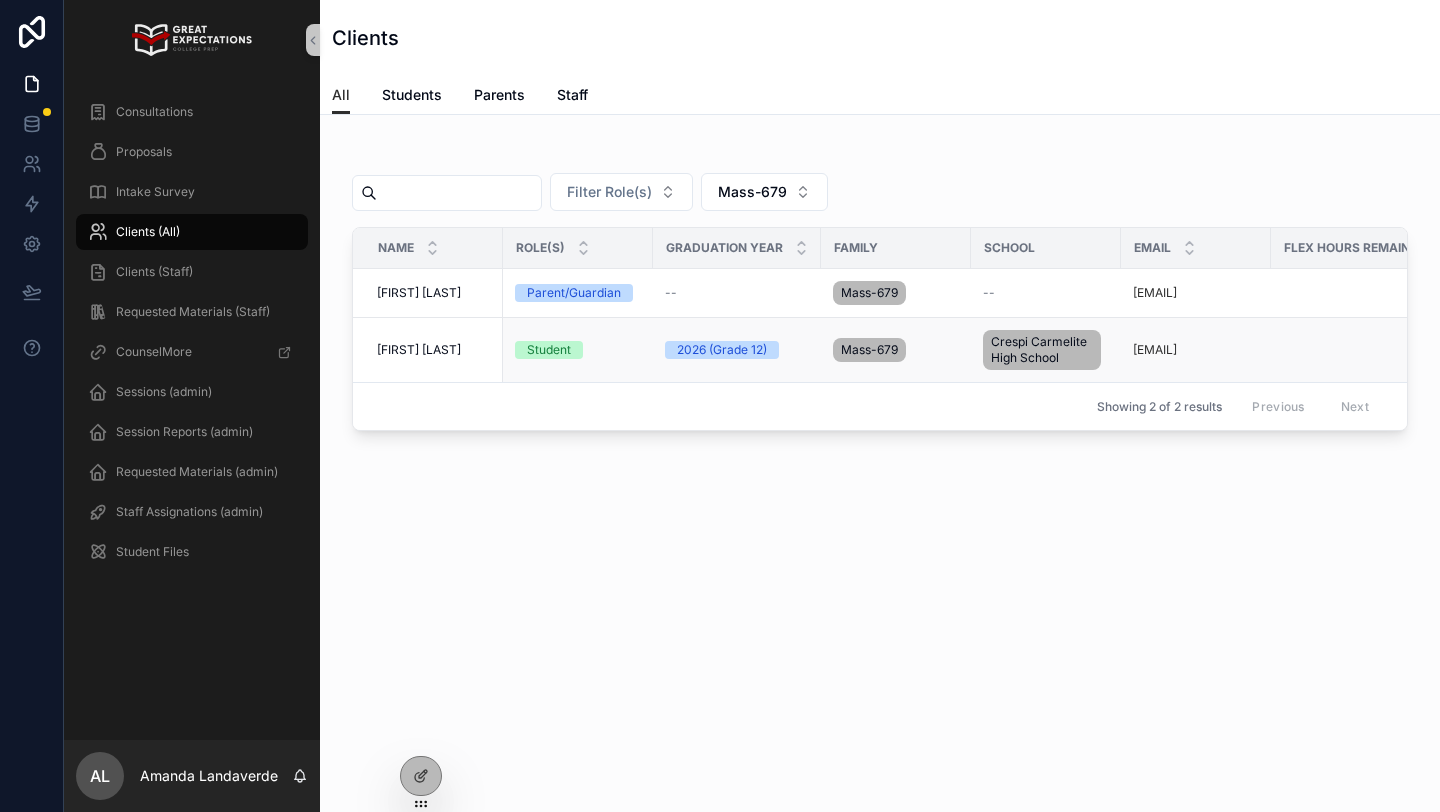 click on "[FIRST] [LAST]" at bounding box center [419, 350] 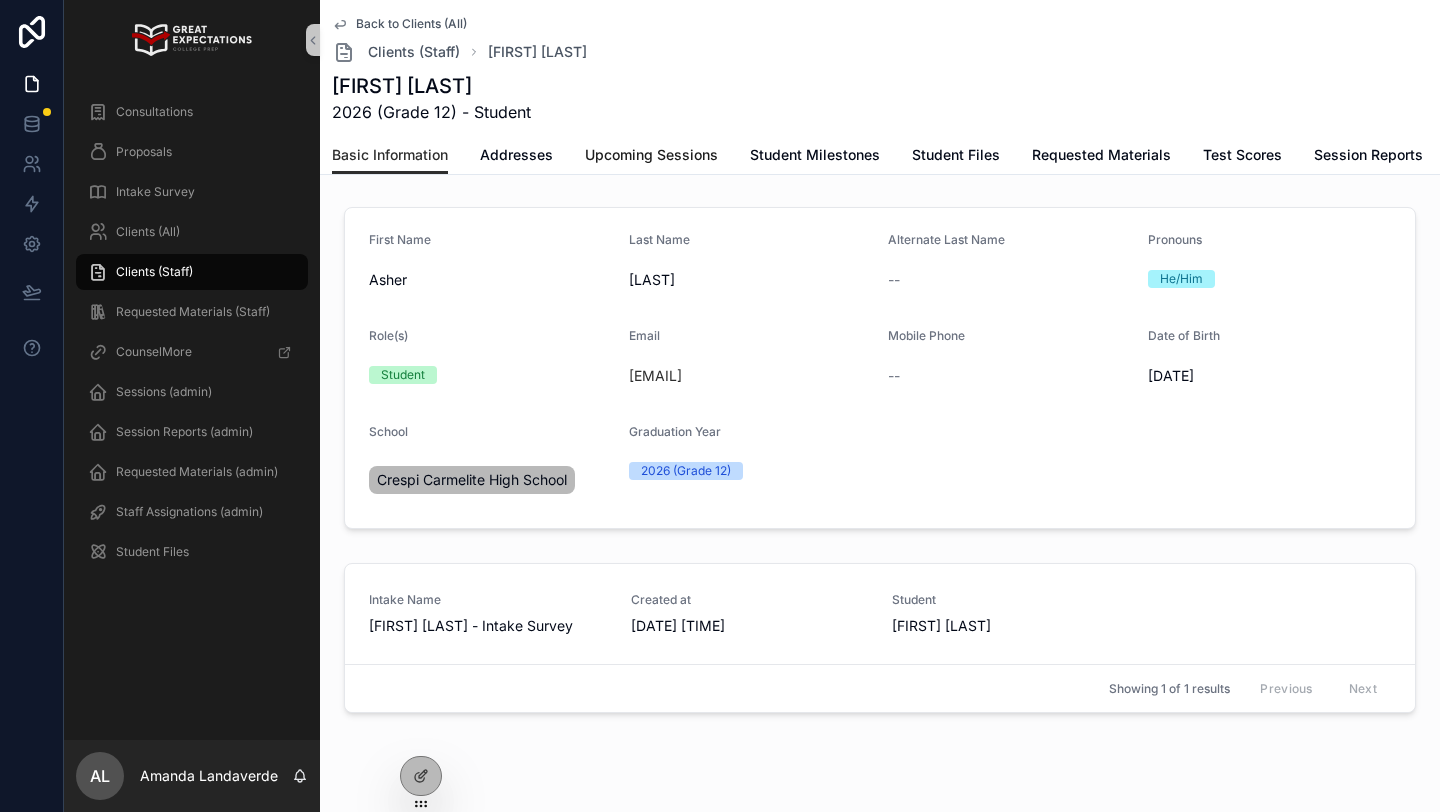 click on "Upcoming Sessions" at bounding box center (651, 155) 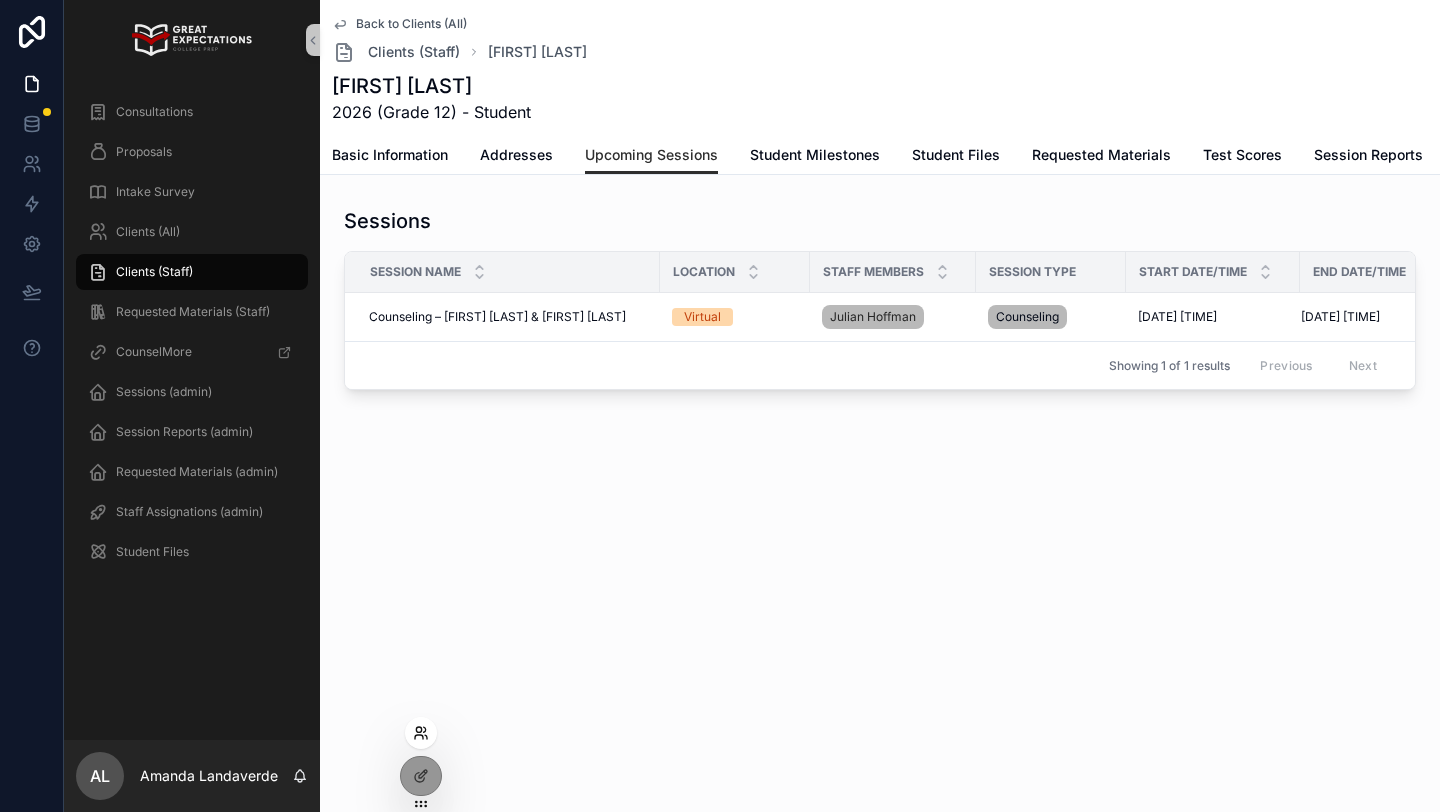 click 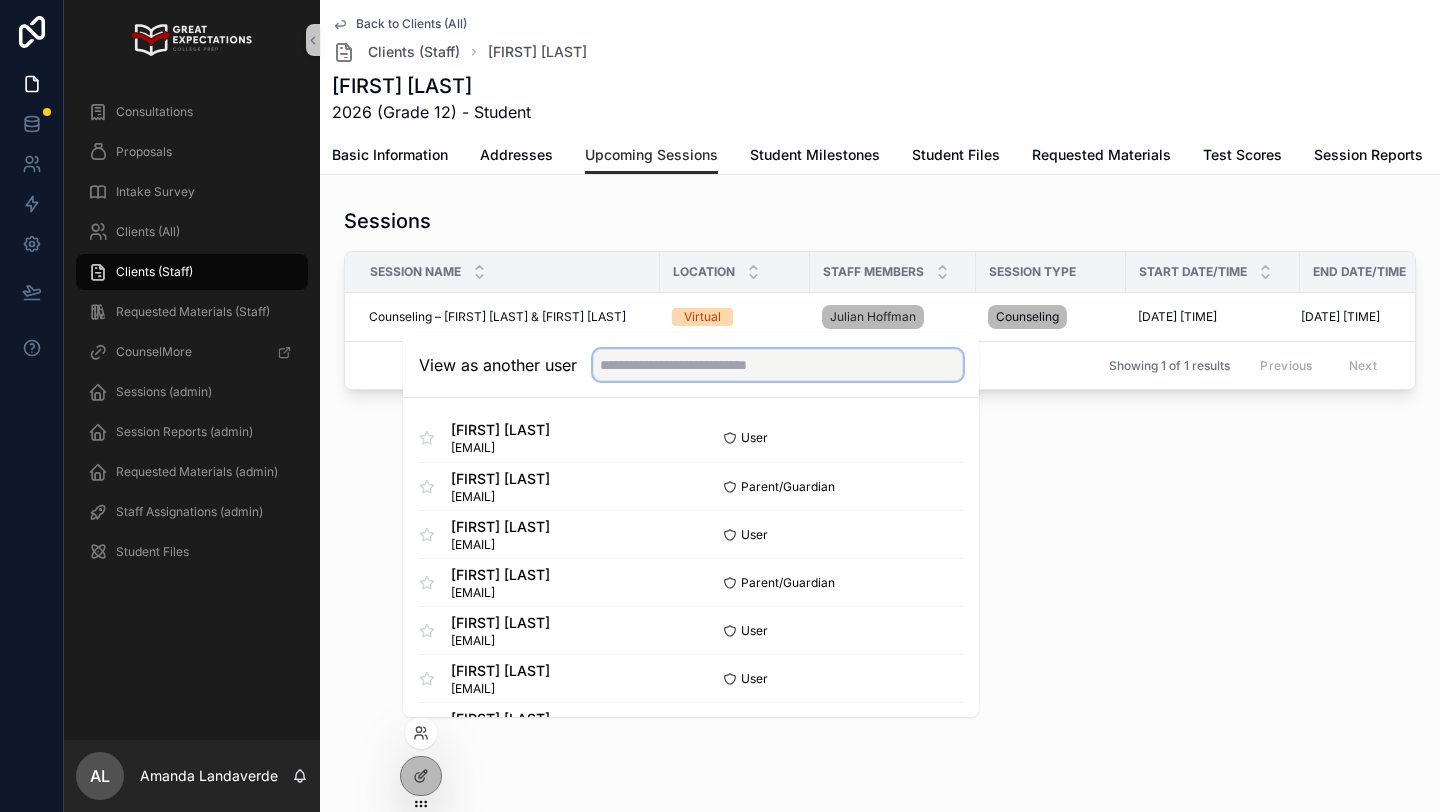 click at bounding box center (778, 365) 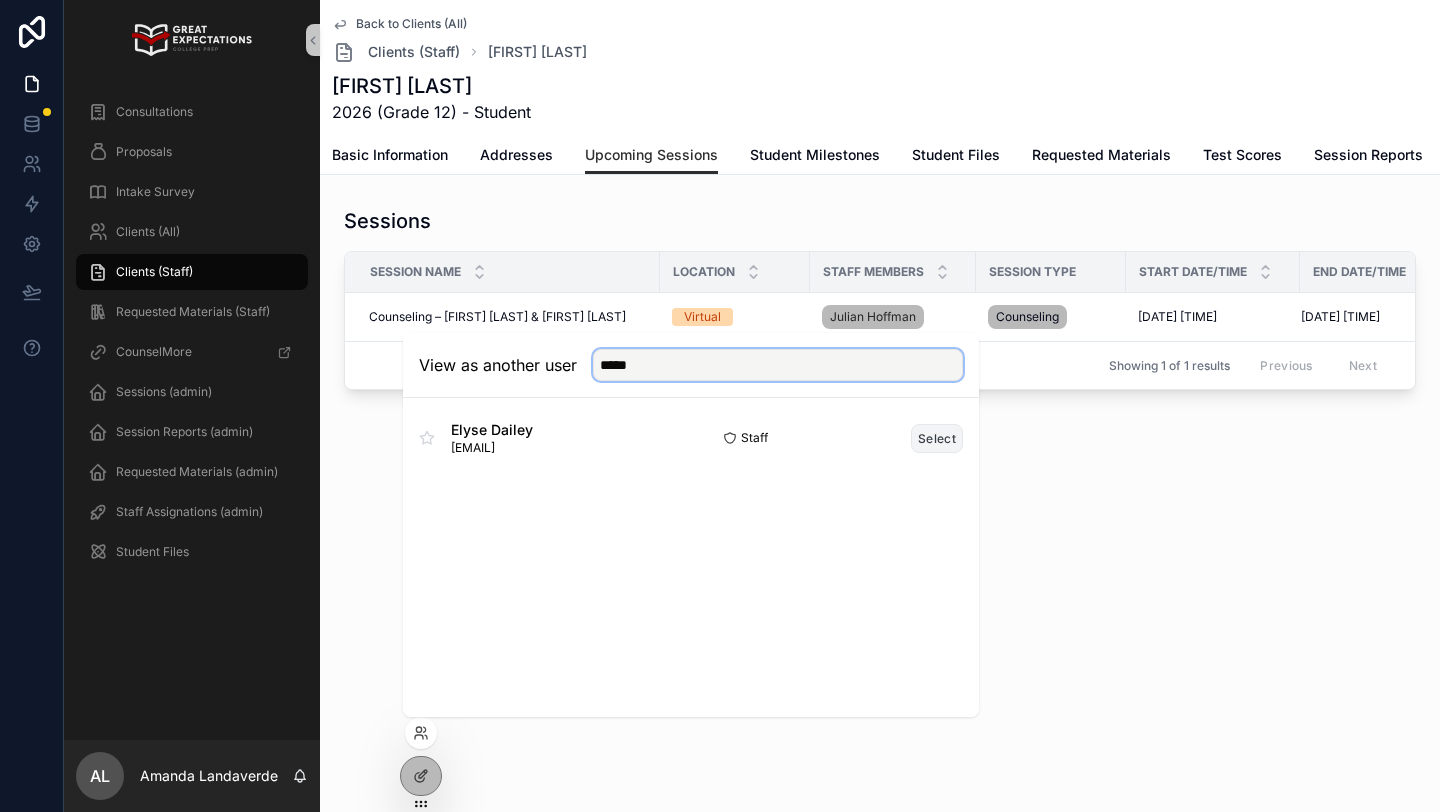 type on "*****" 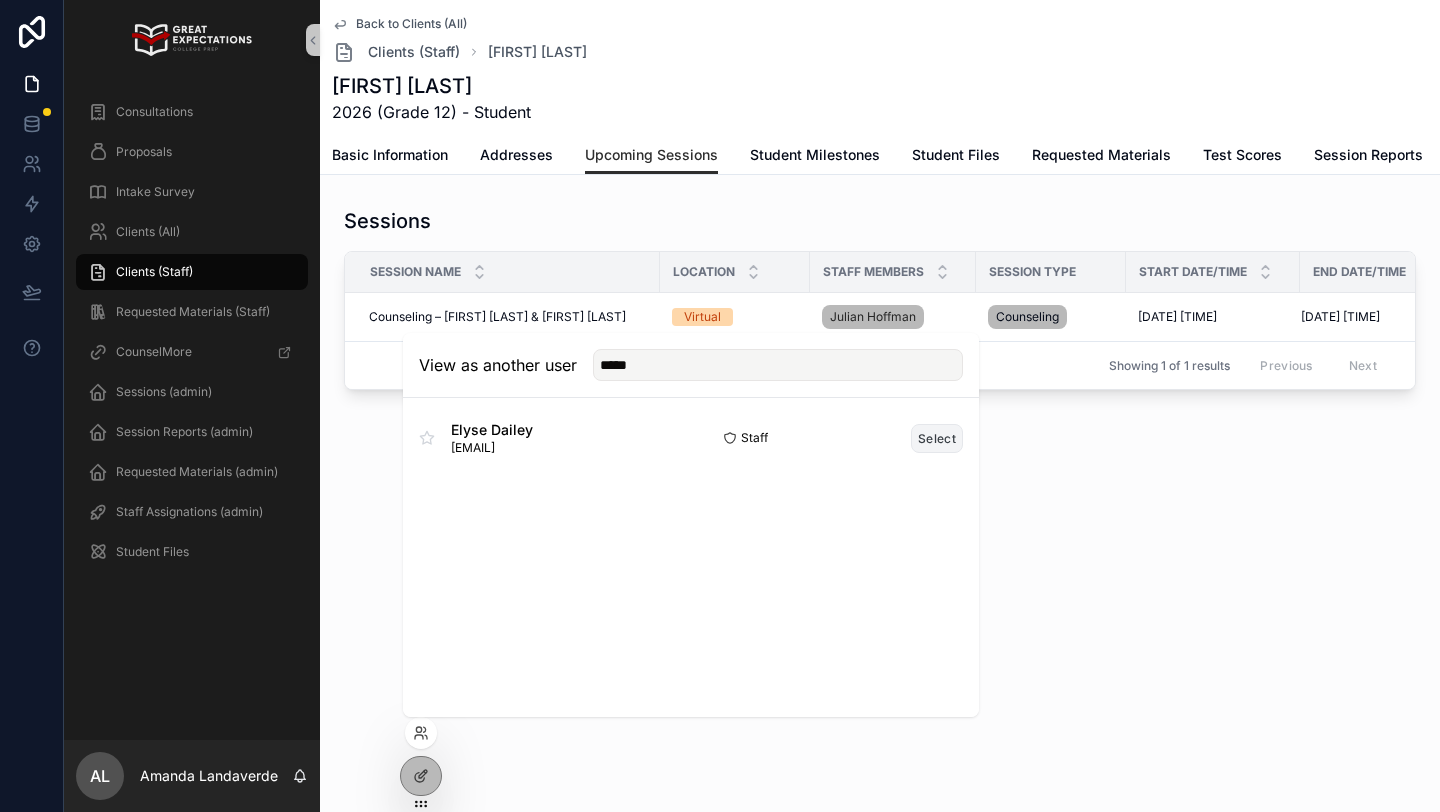 click on "Select" at bounding box center (937, 438) 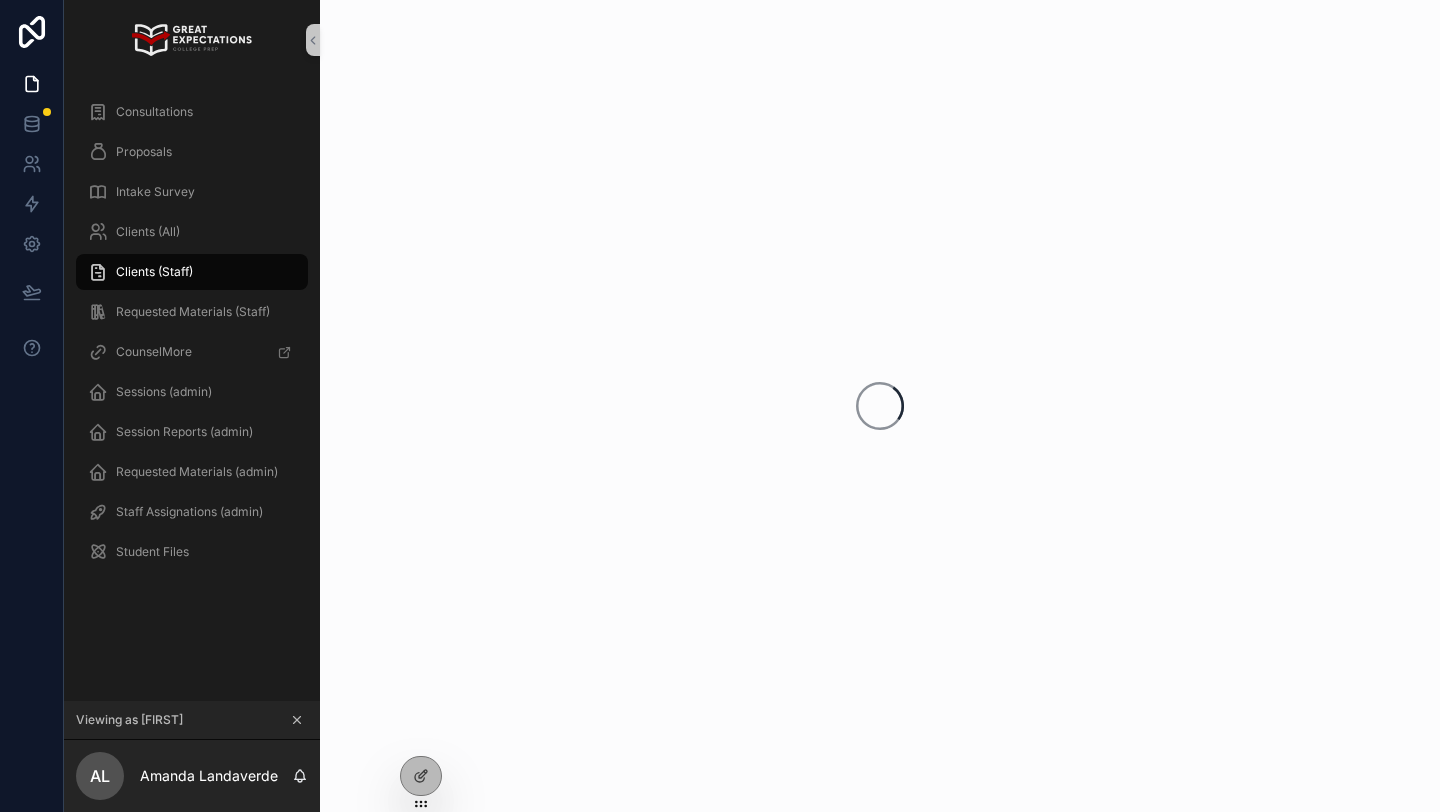 scroll, scrollTop: 0, scrollLeft: 0, axis: both 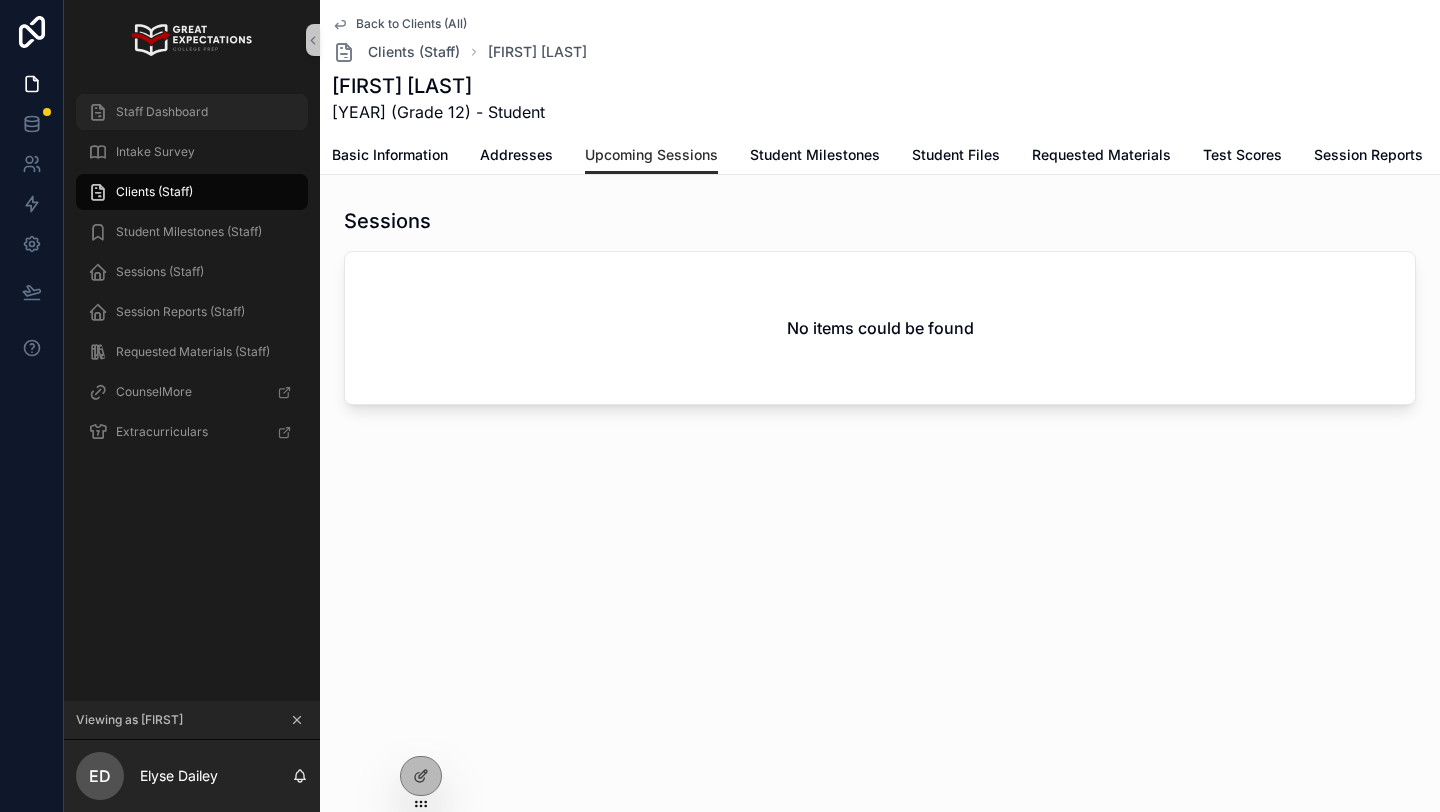click on "Staff Dashboard" at bounding box center (192, 112) 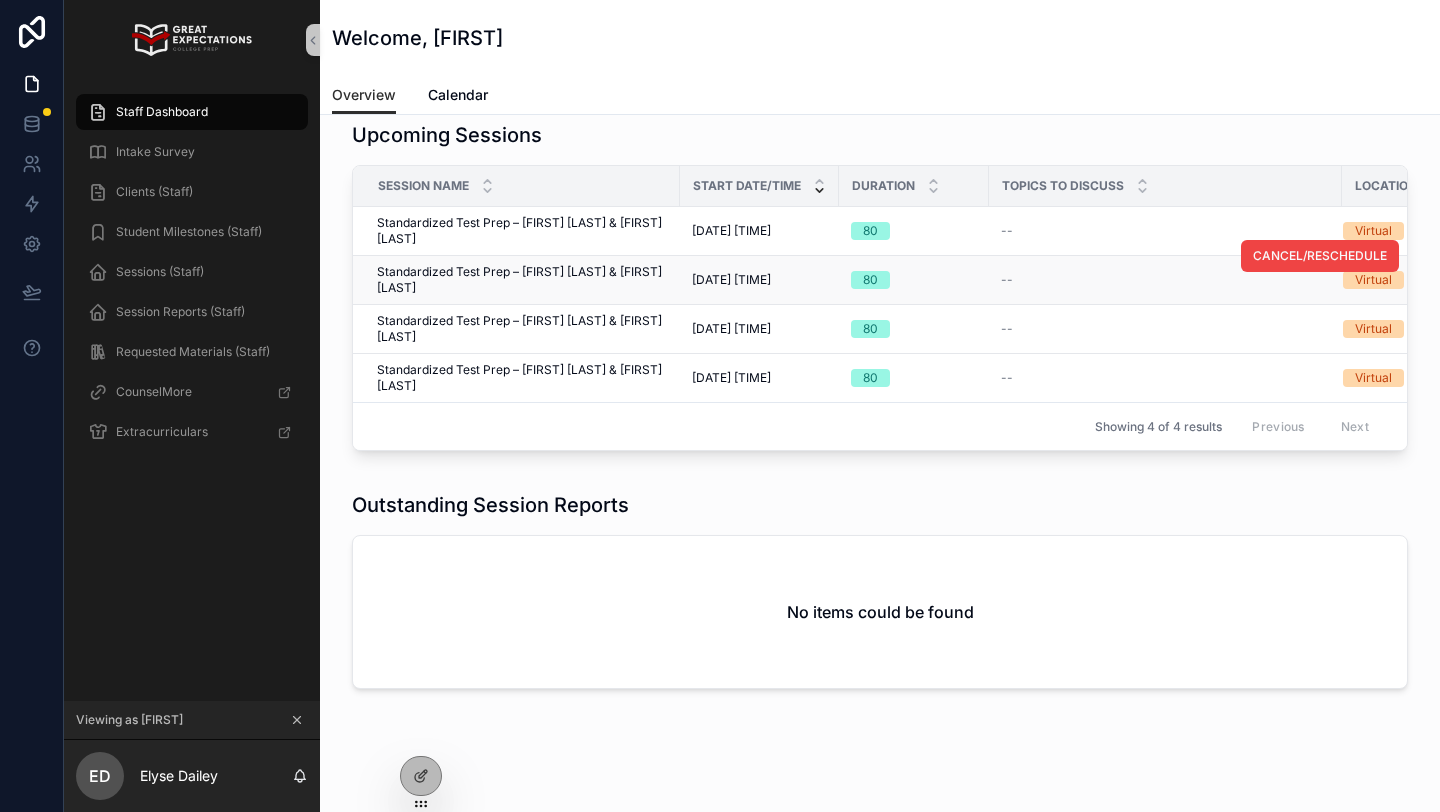 scroll, scrollTop: 0, scrollLeft: 0, axis: both 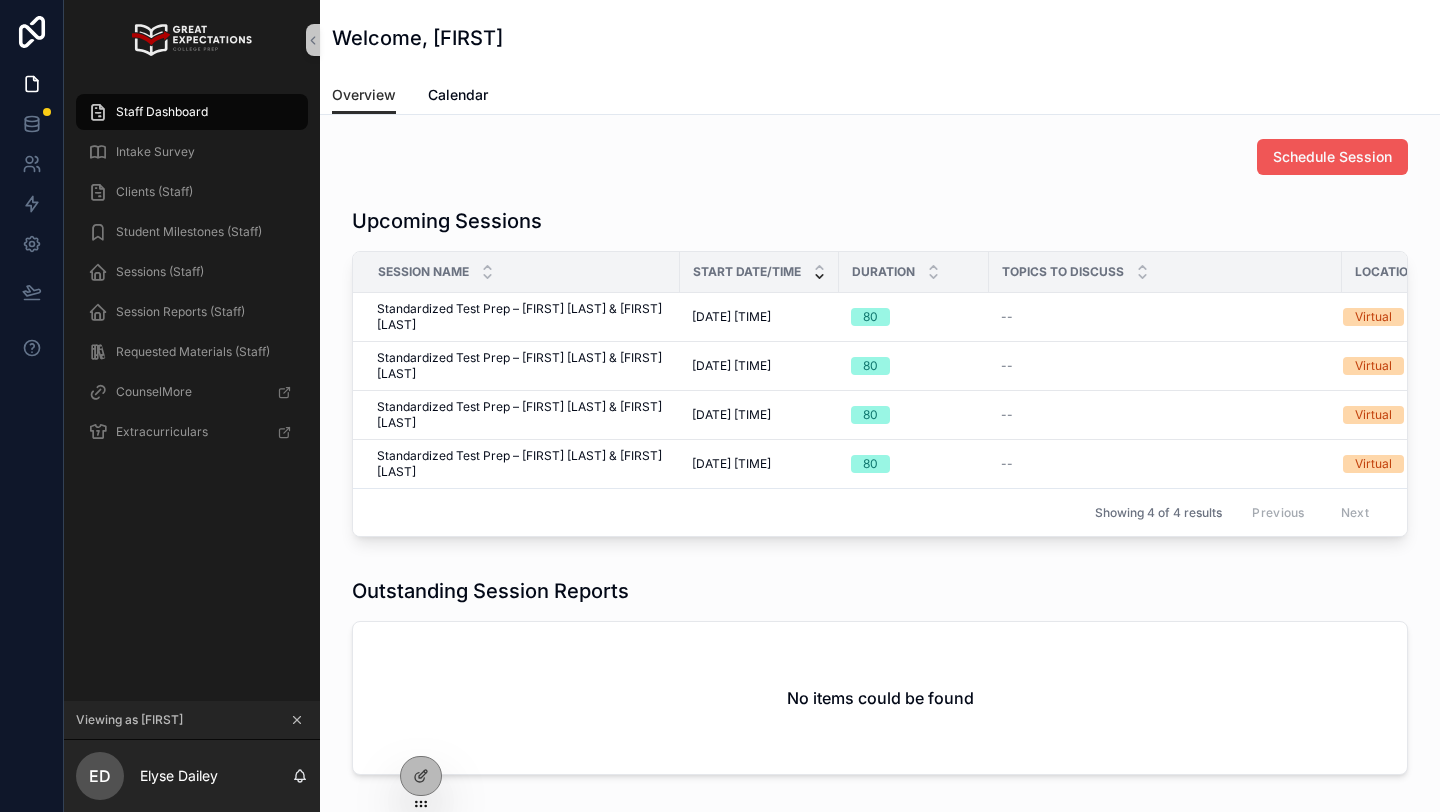 click on "Schedule Session" at bounding box center [1332, 157] 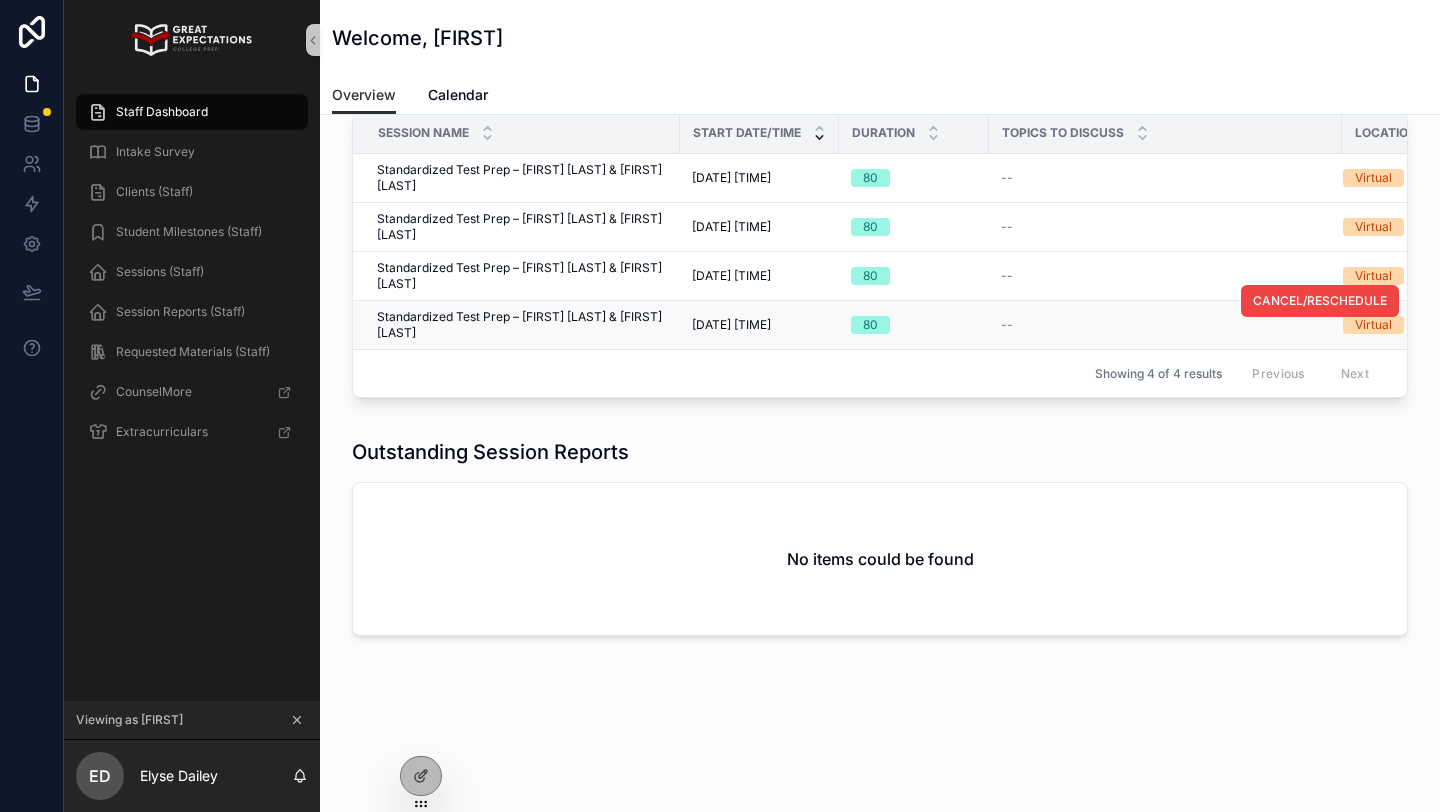 scroll, scrollTop: 0, scrollLeft: 0, axis: both 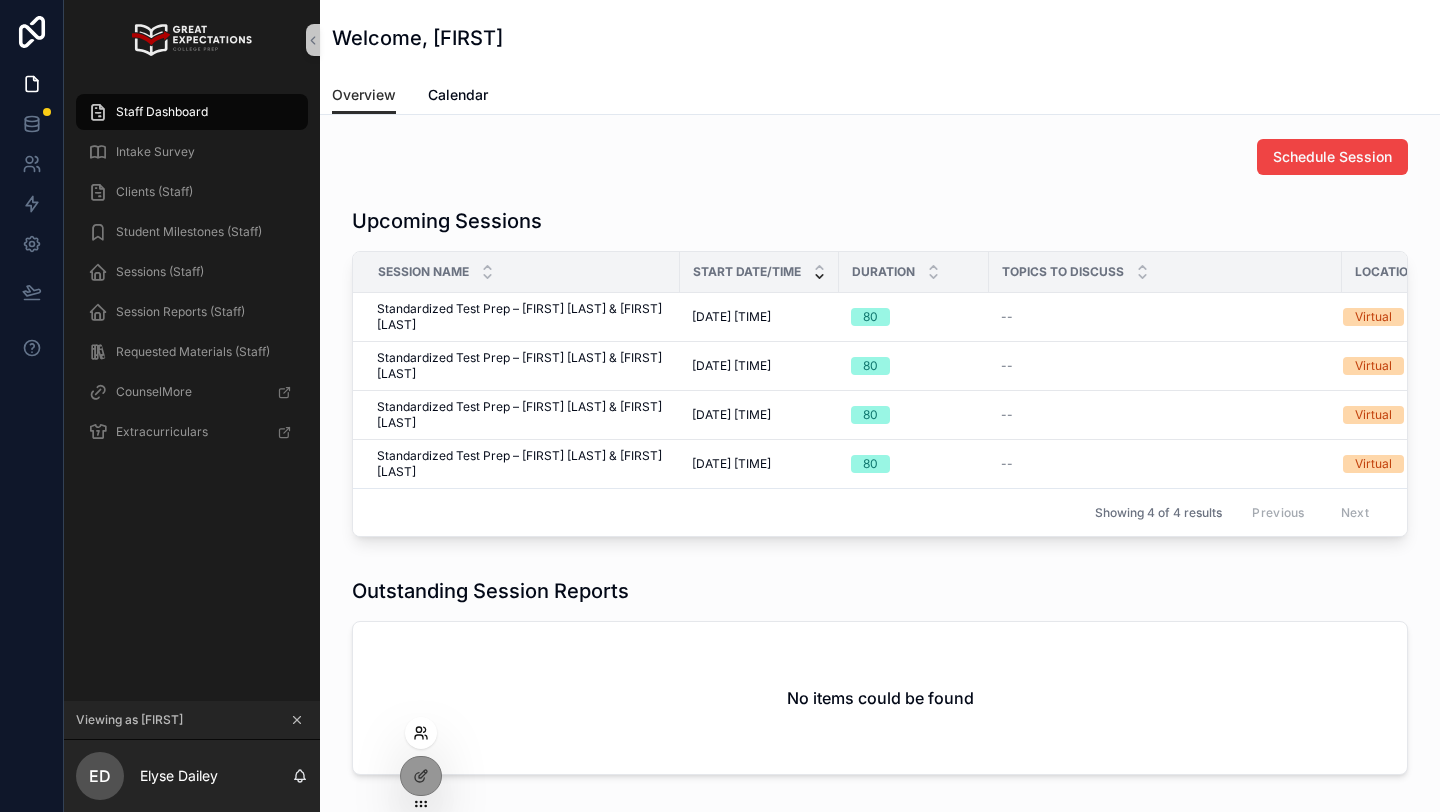 click 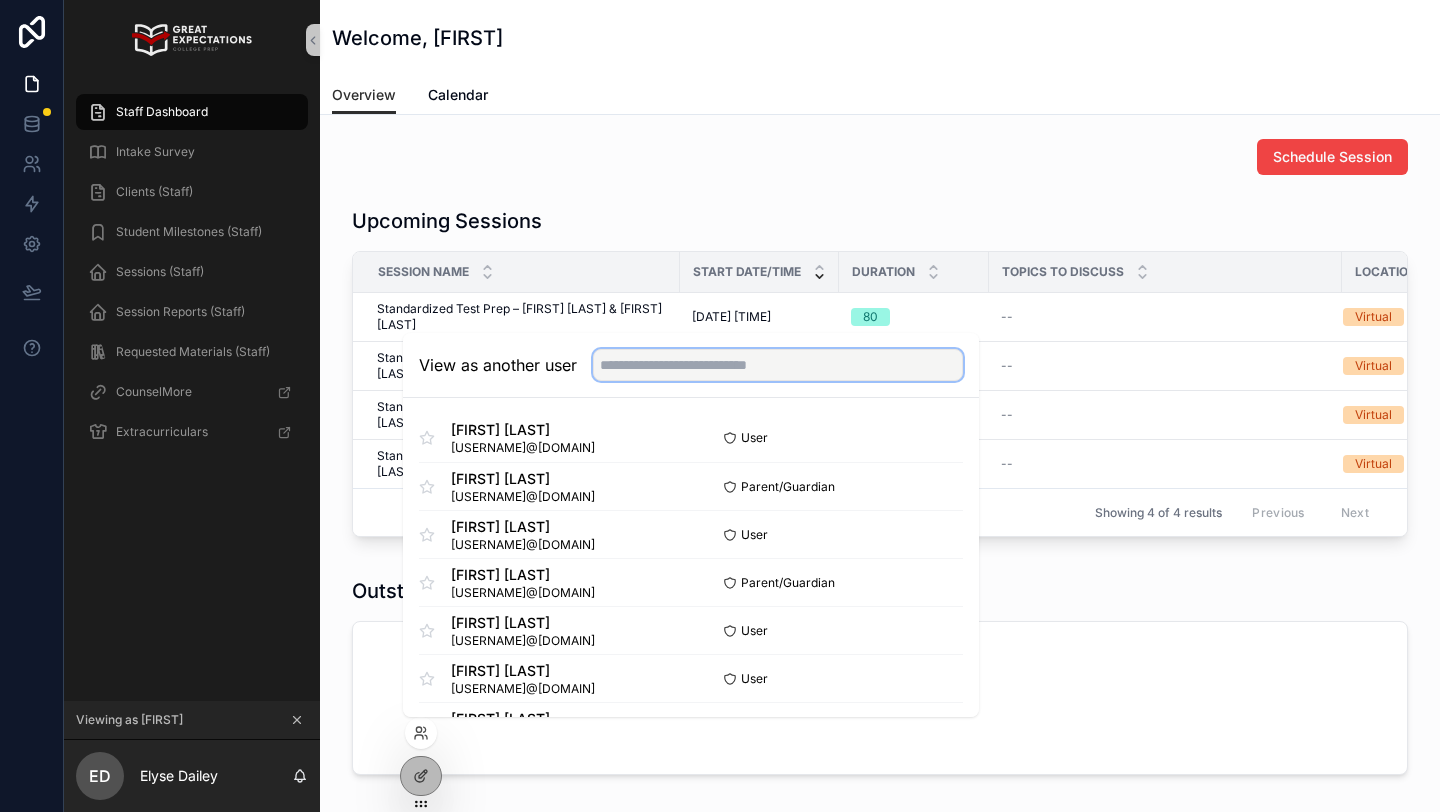 click at bounding box center (778, 365) 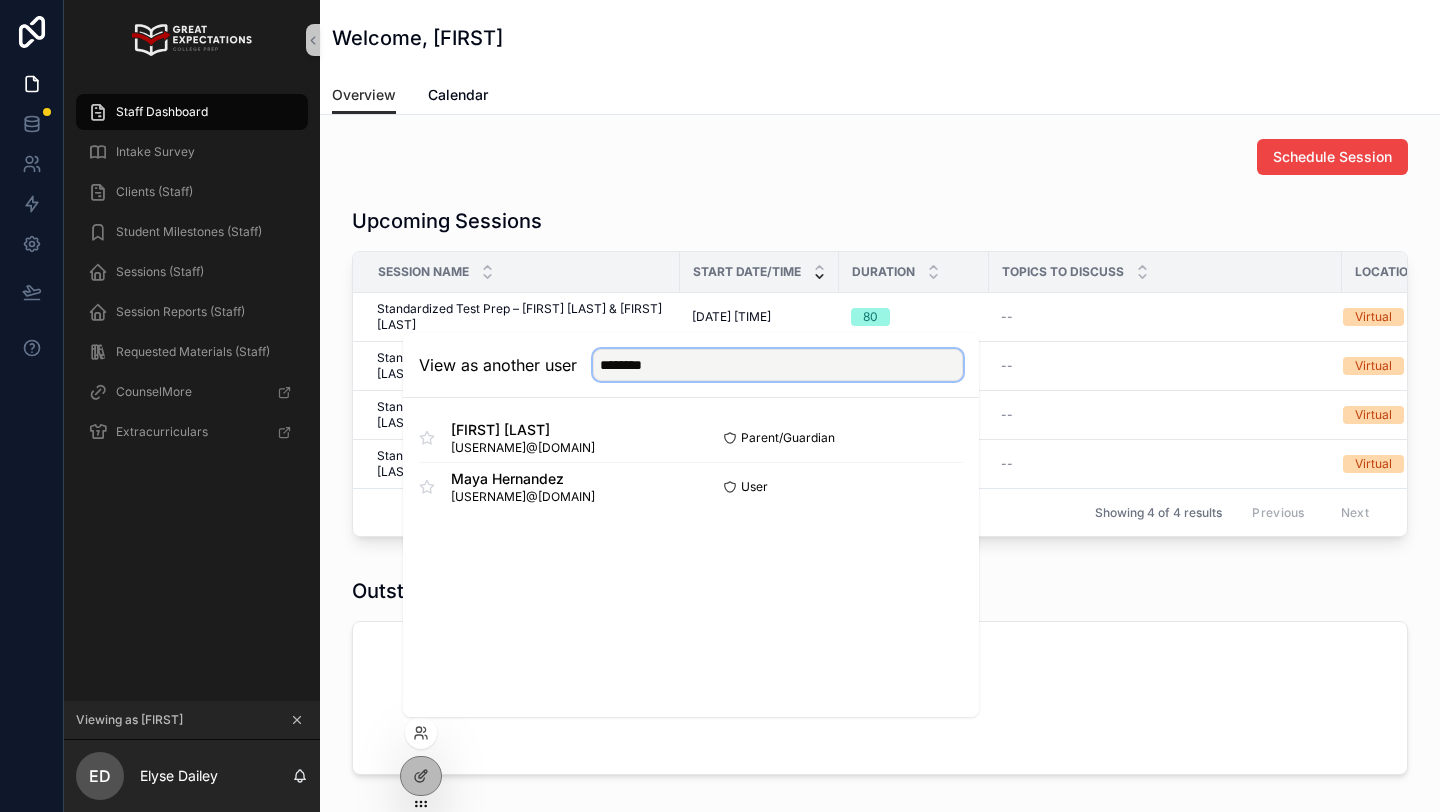 click on "********" at bounding box center [778, 365] 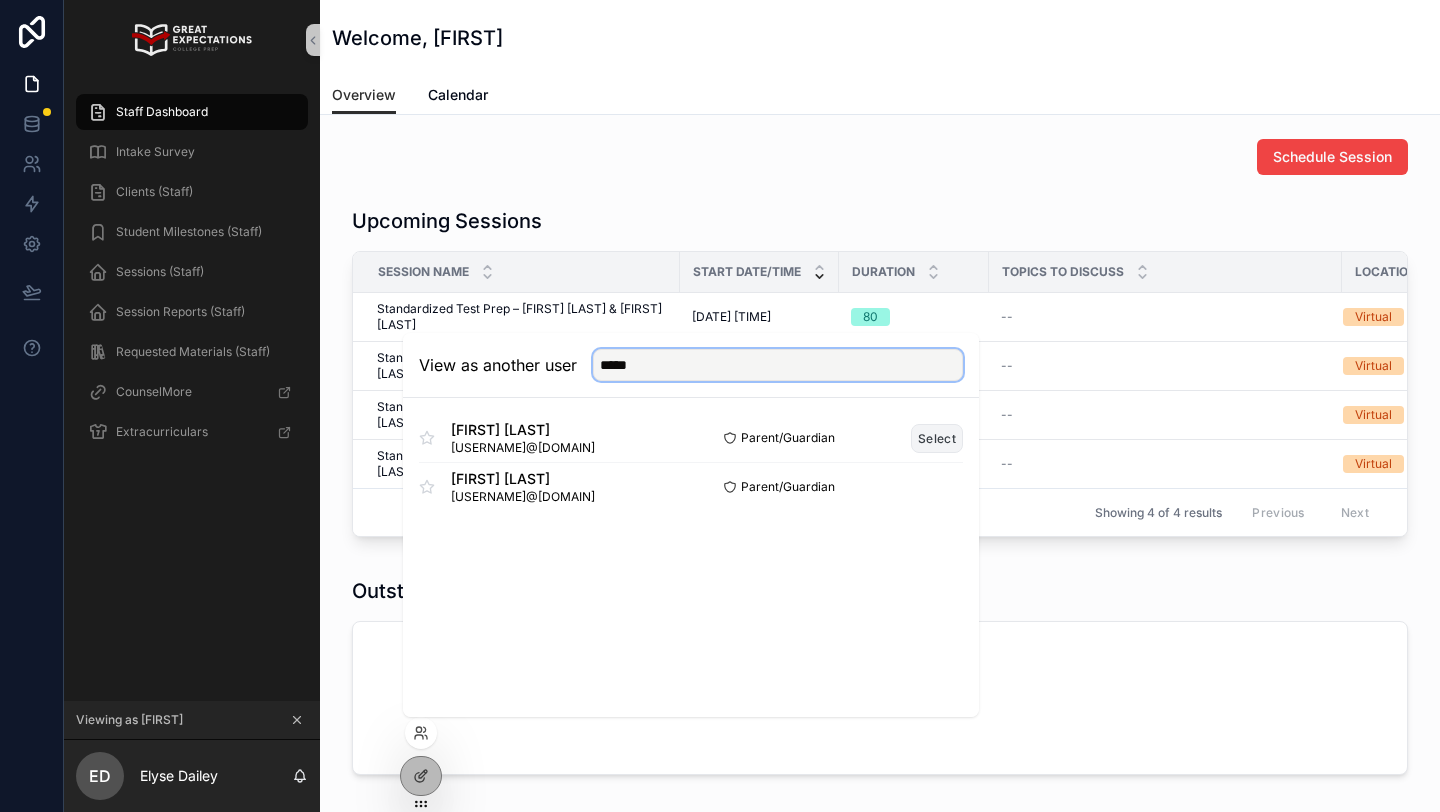 type on "*****" 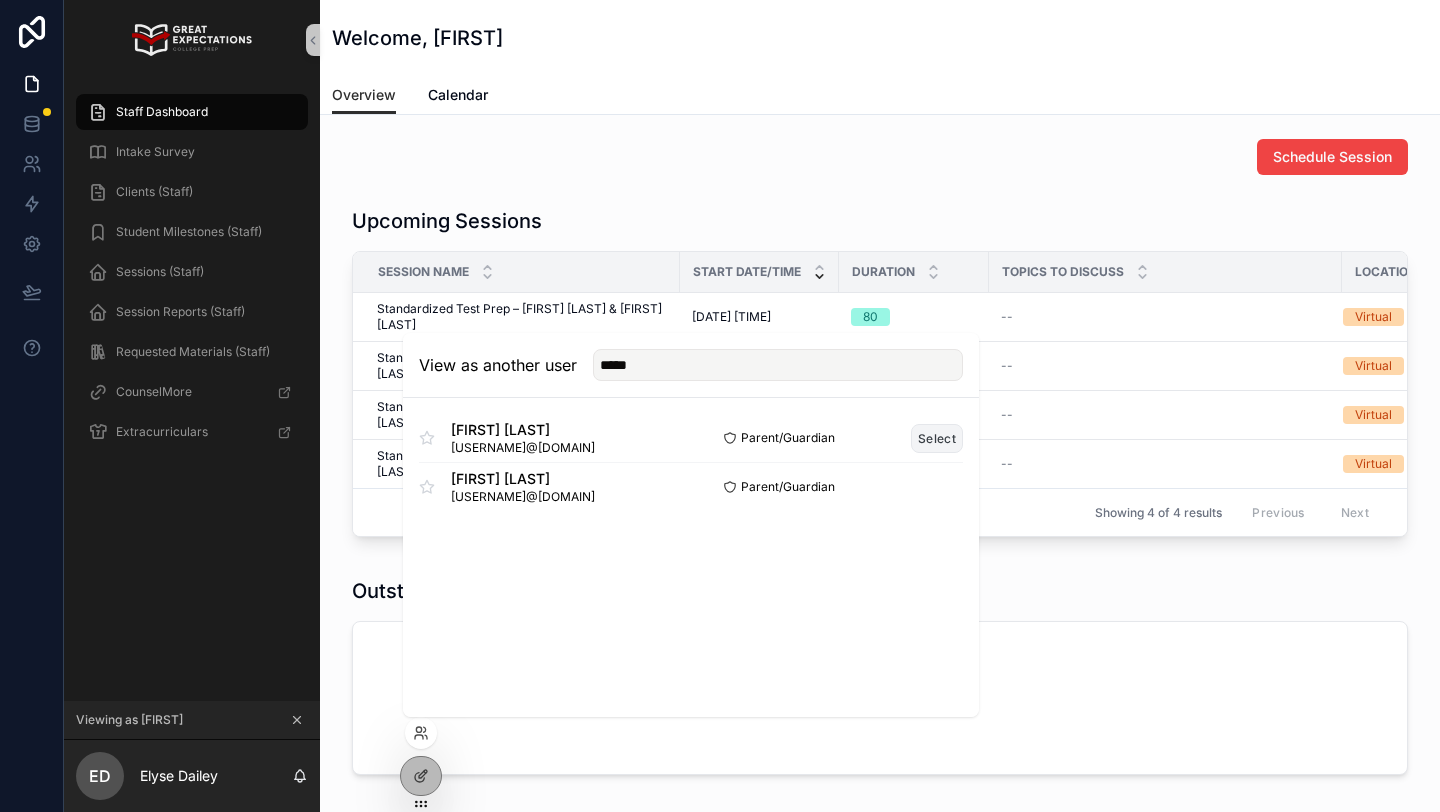 click on "Select" at bounding box center (937, 438) 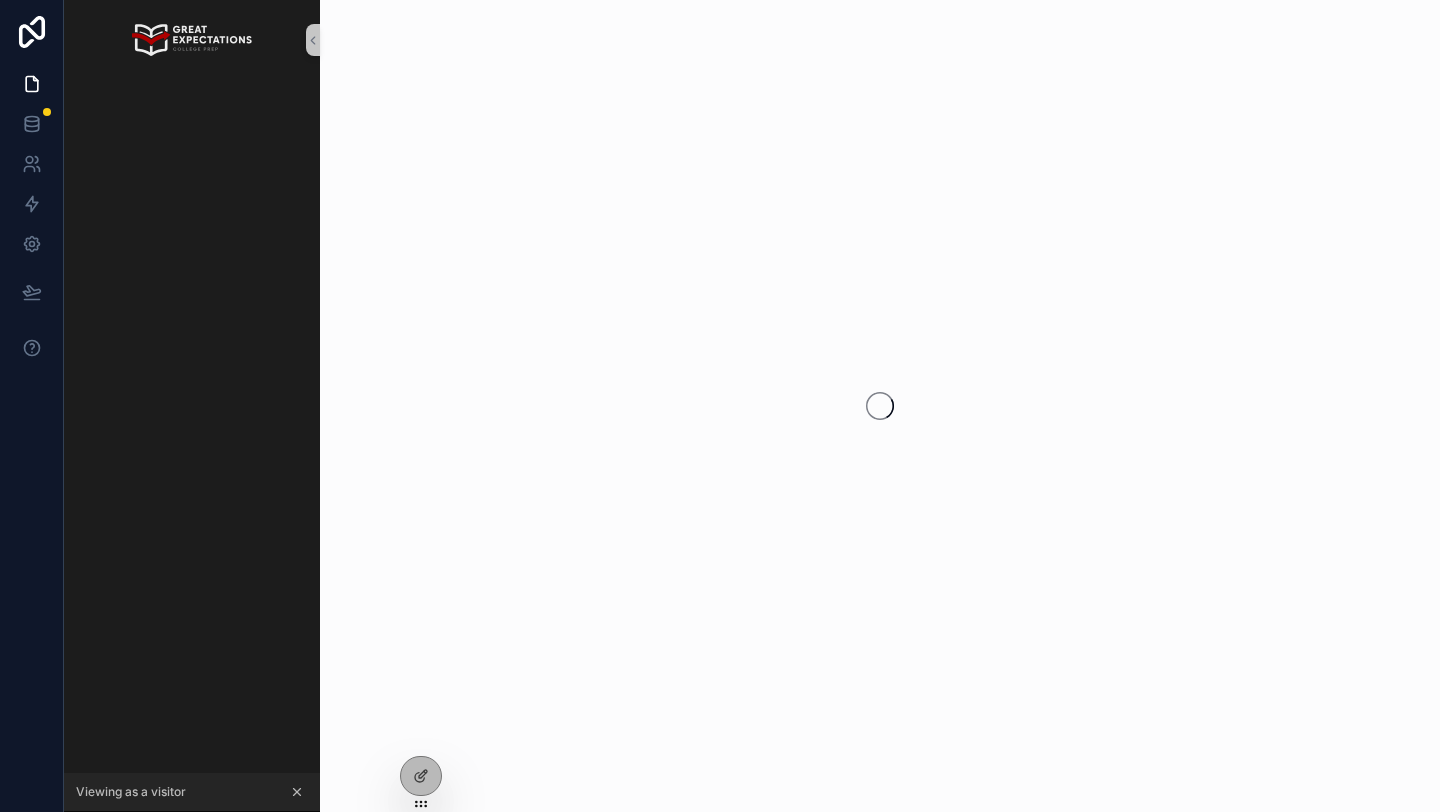 scroll, scrollTop: 0, scrollLeft: 0, axis: both 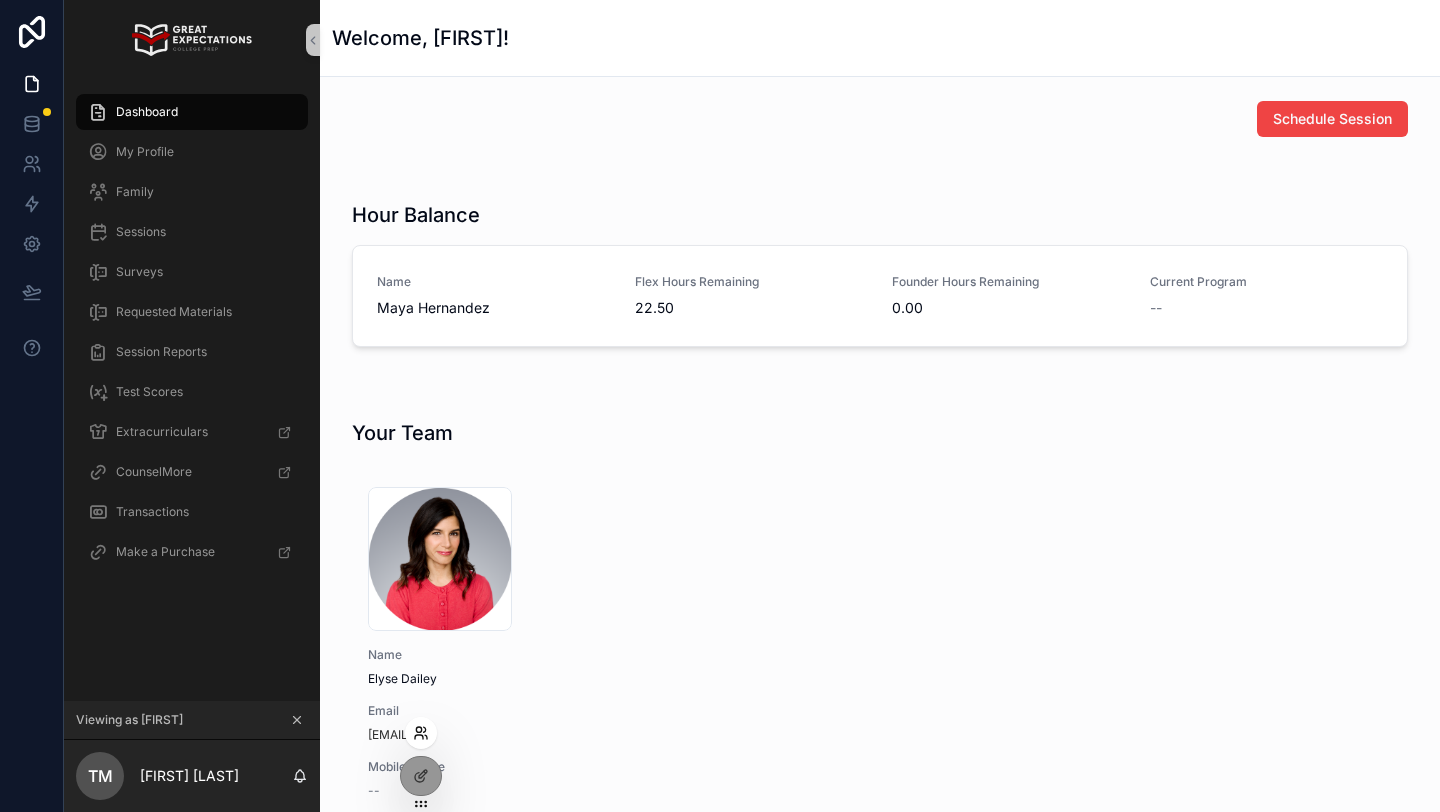 click 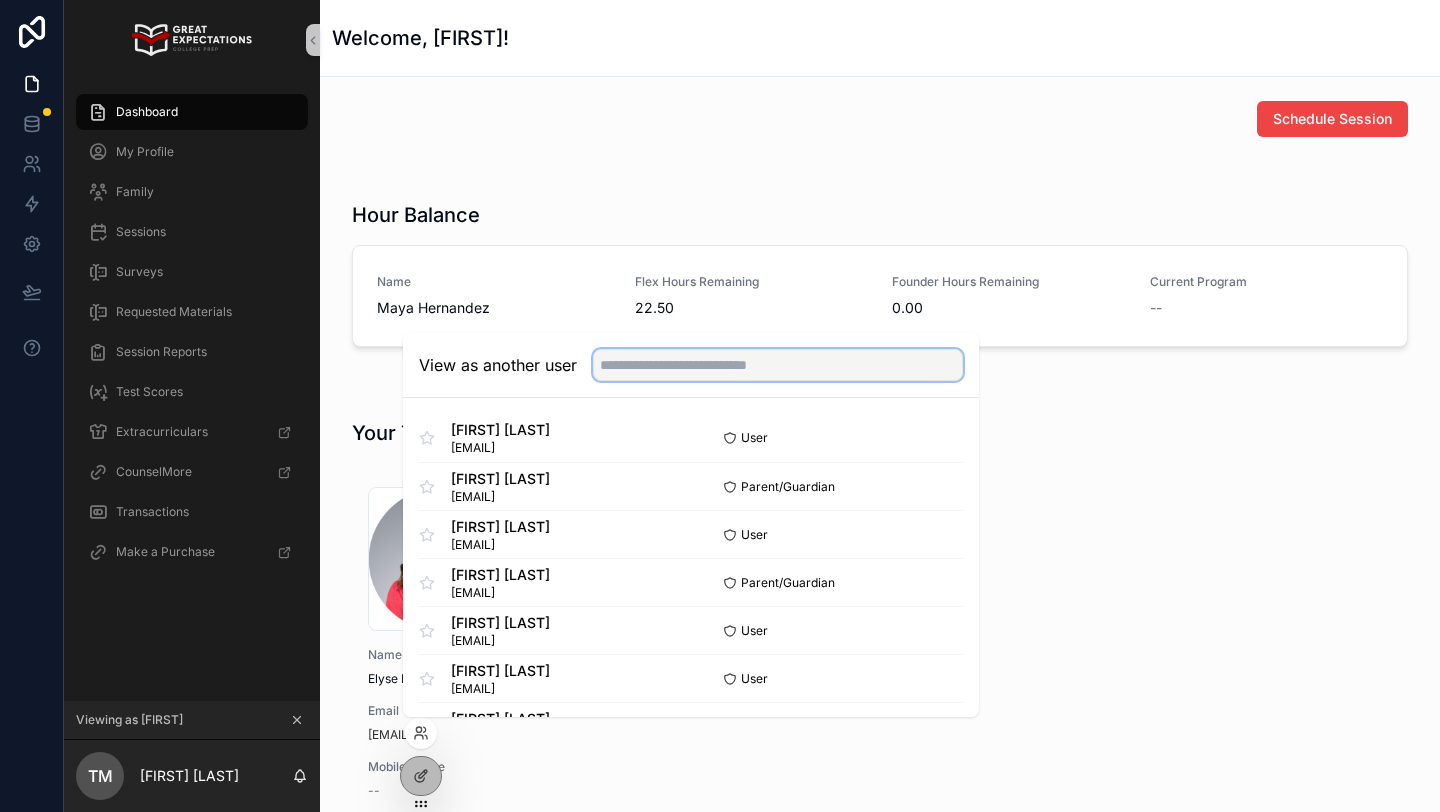 click at bounding box center [778, 365] 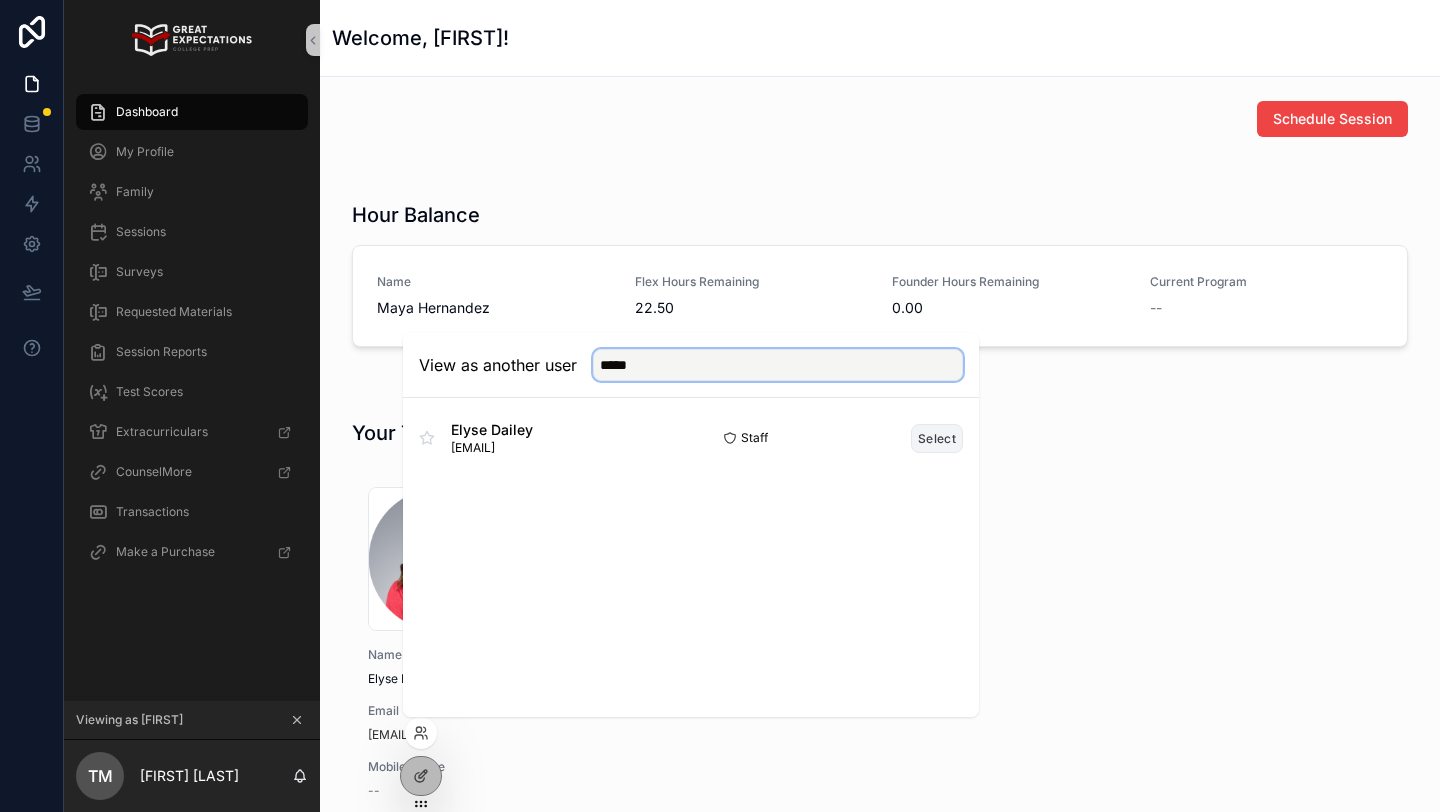 type on "*****" 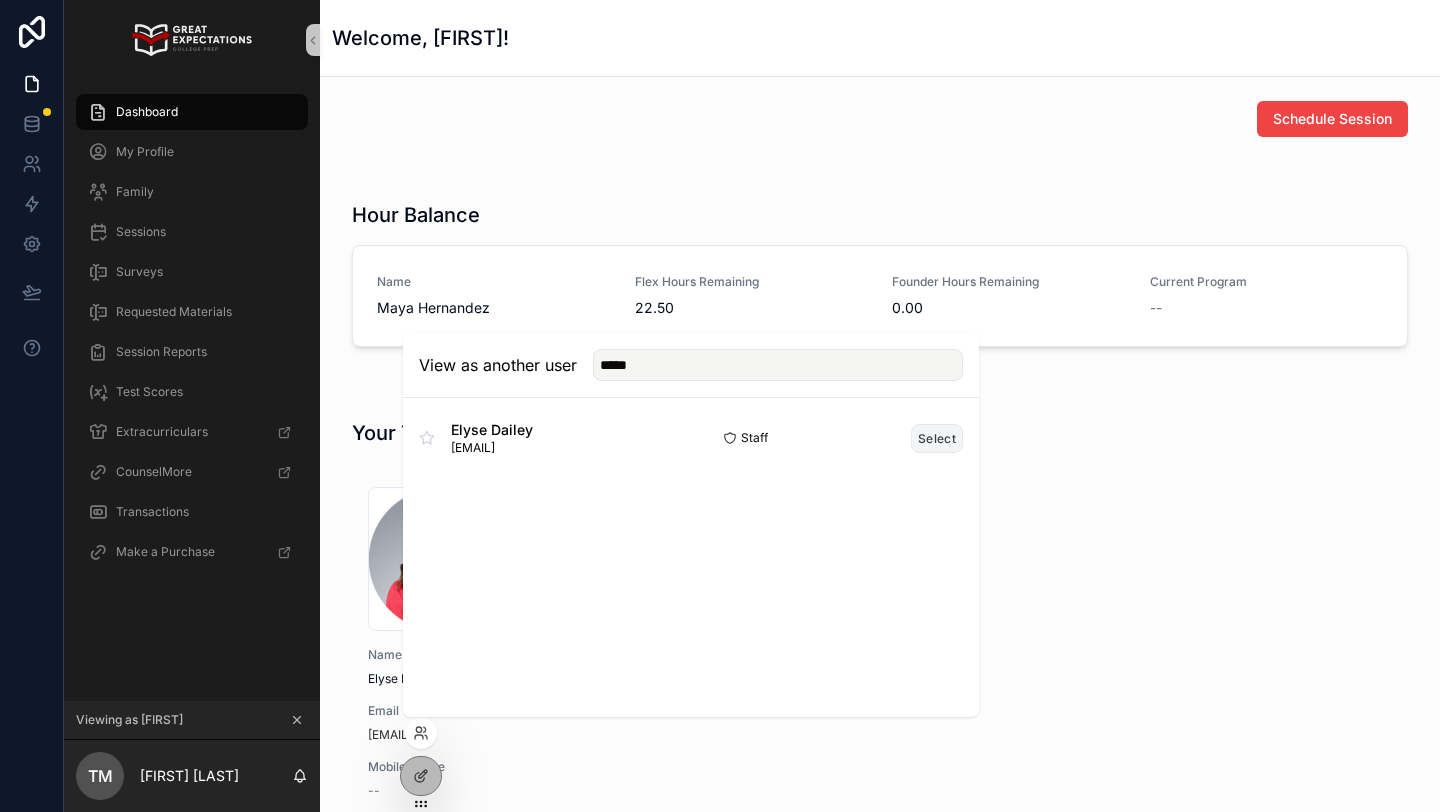 click on "Select" at bounding box center (937, 438) 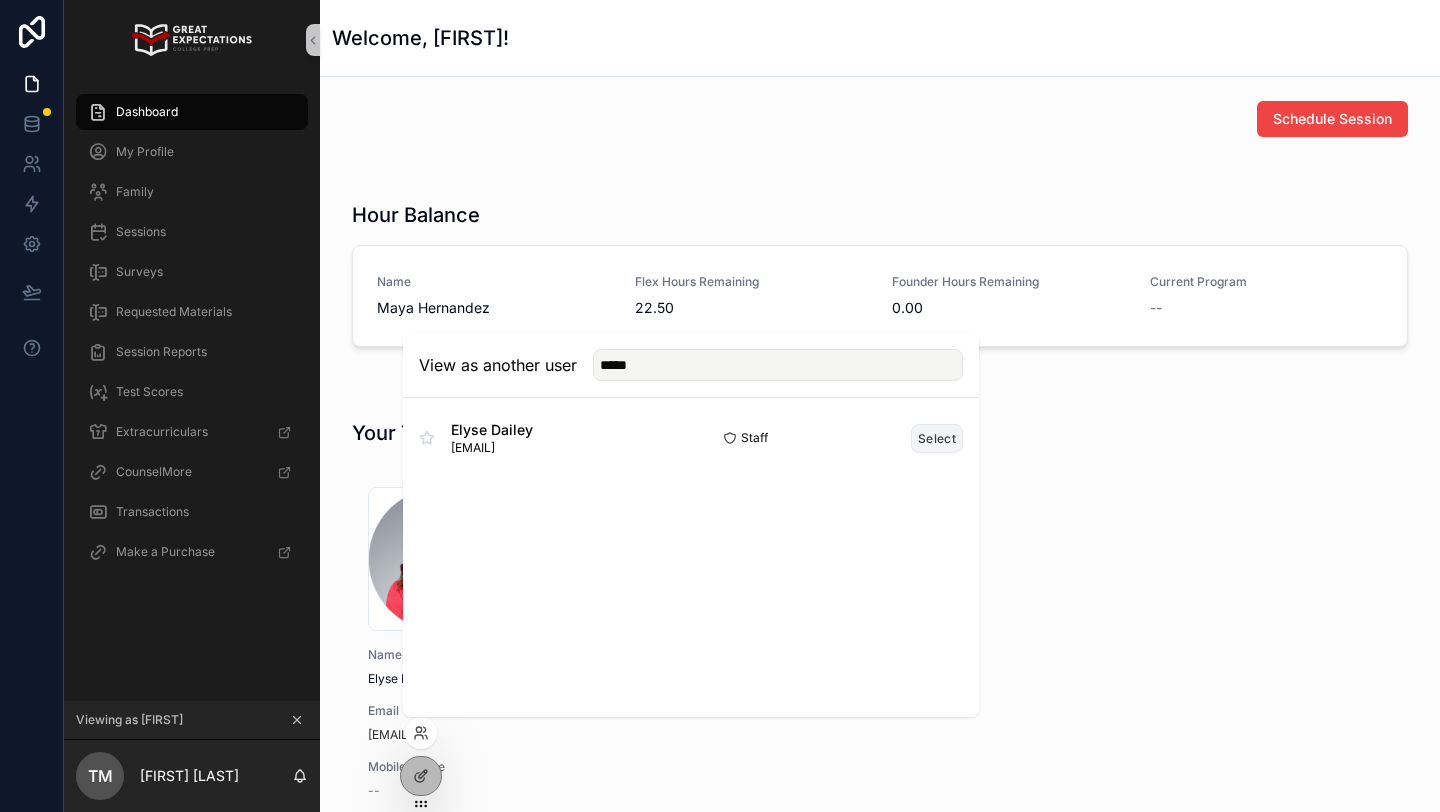type 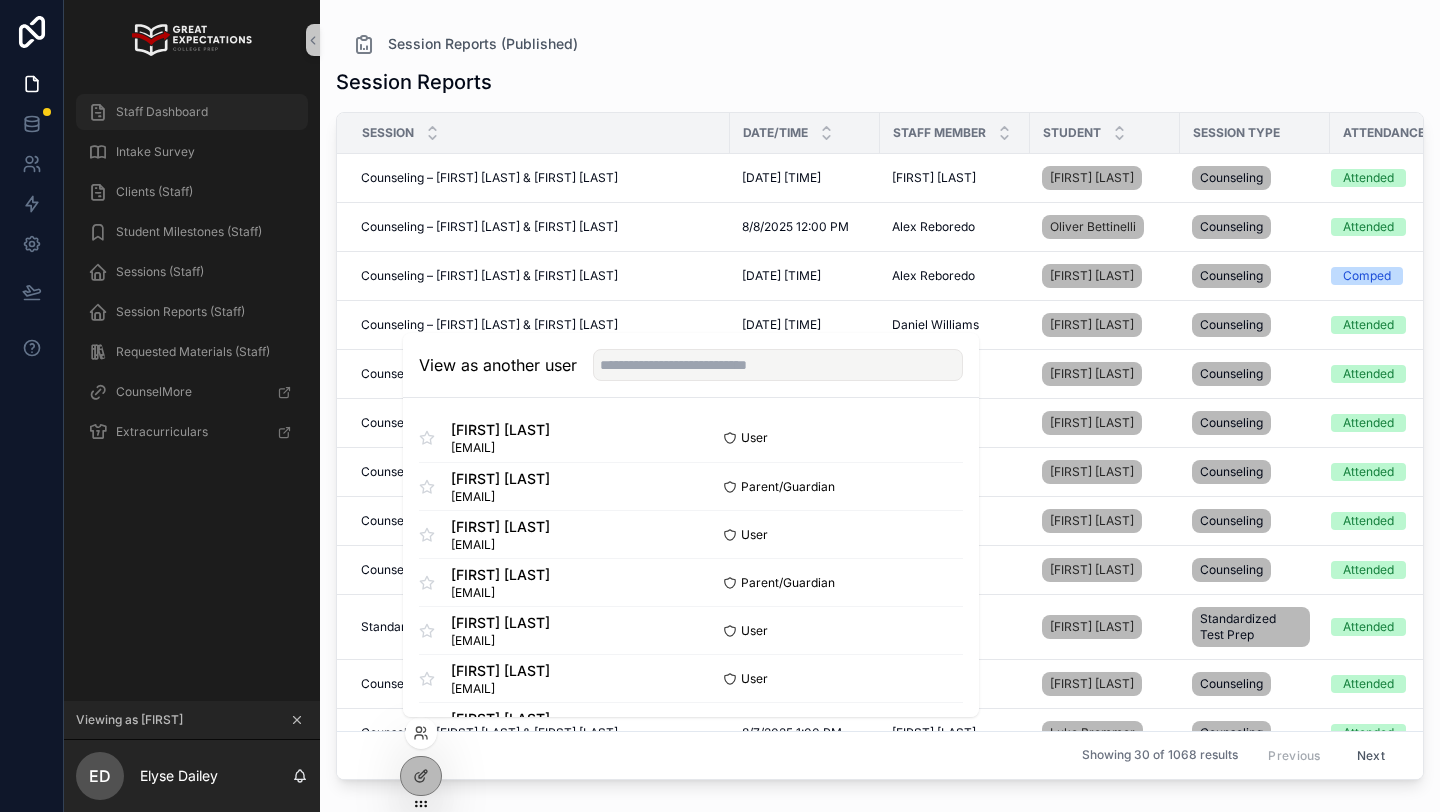 click on "Staff Dashboard" at bounding box center [162, 112] 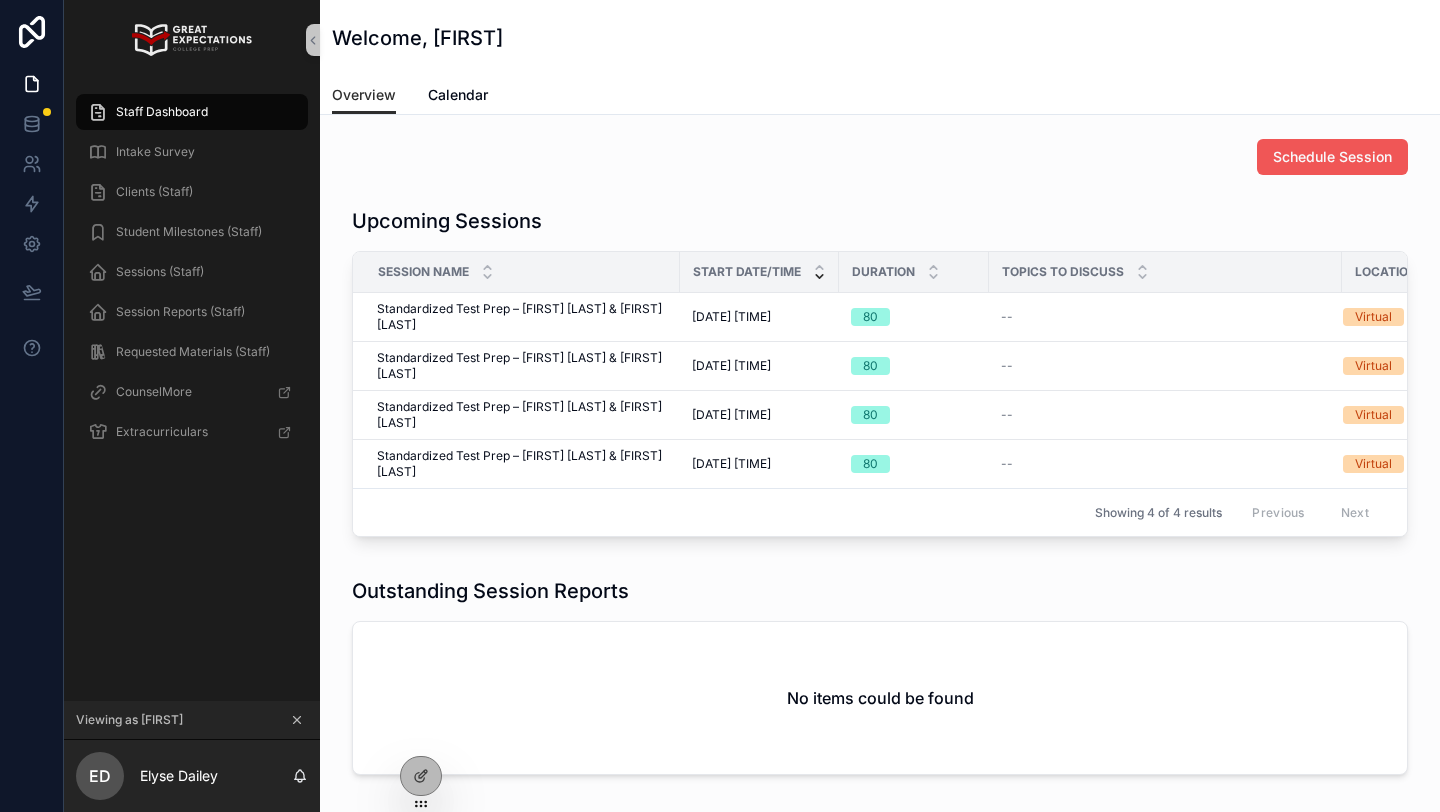 click on "Schedule Session" at bounding box center (1332, 157) 